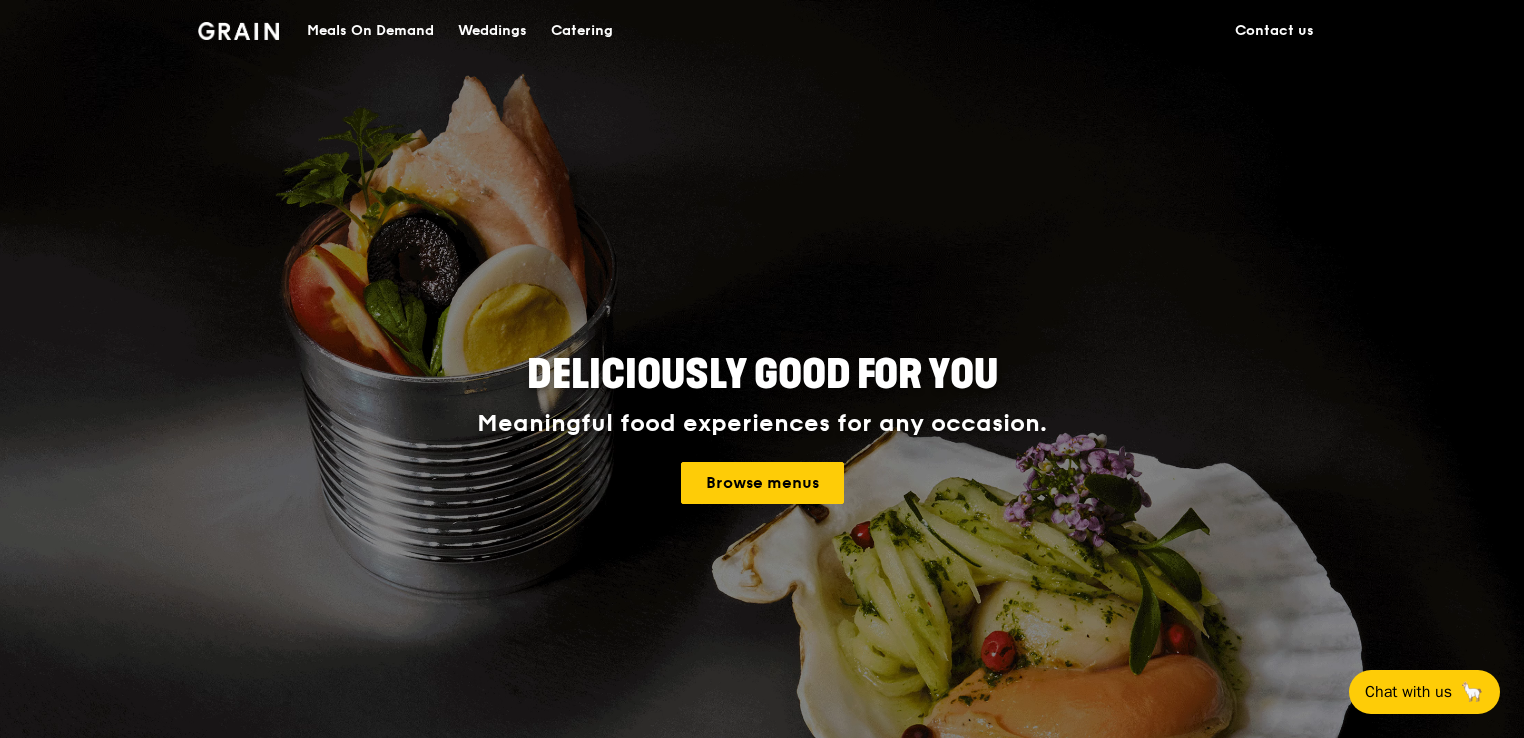 scroll, scrollTop: 0, scrollLeft: 0, axis: both 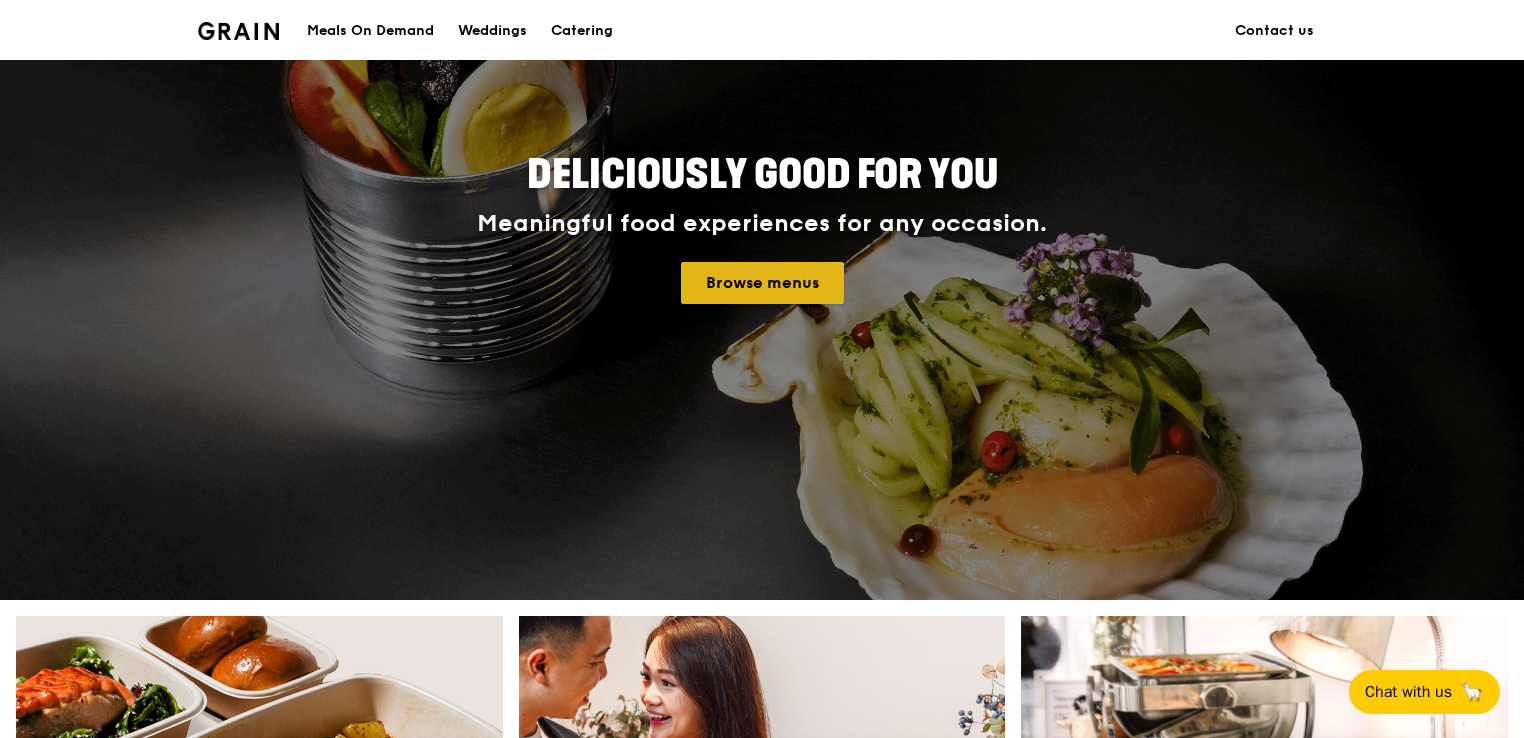 click on "Browse menus" at bounding box center (762, 283) 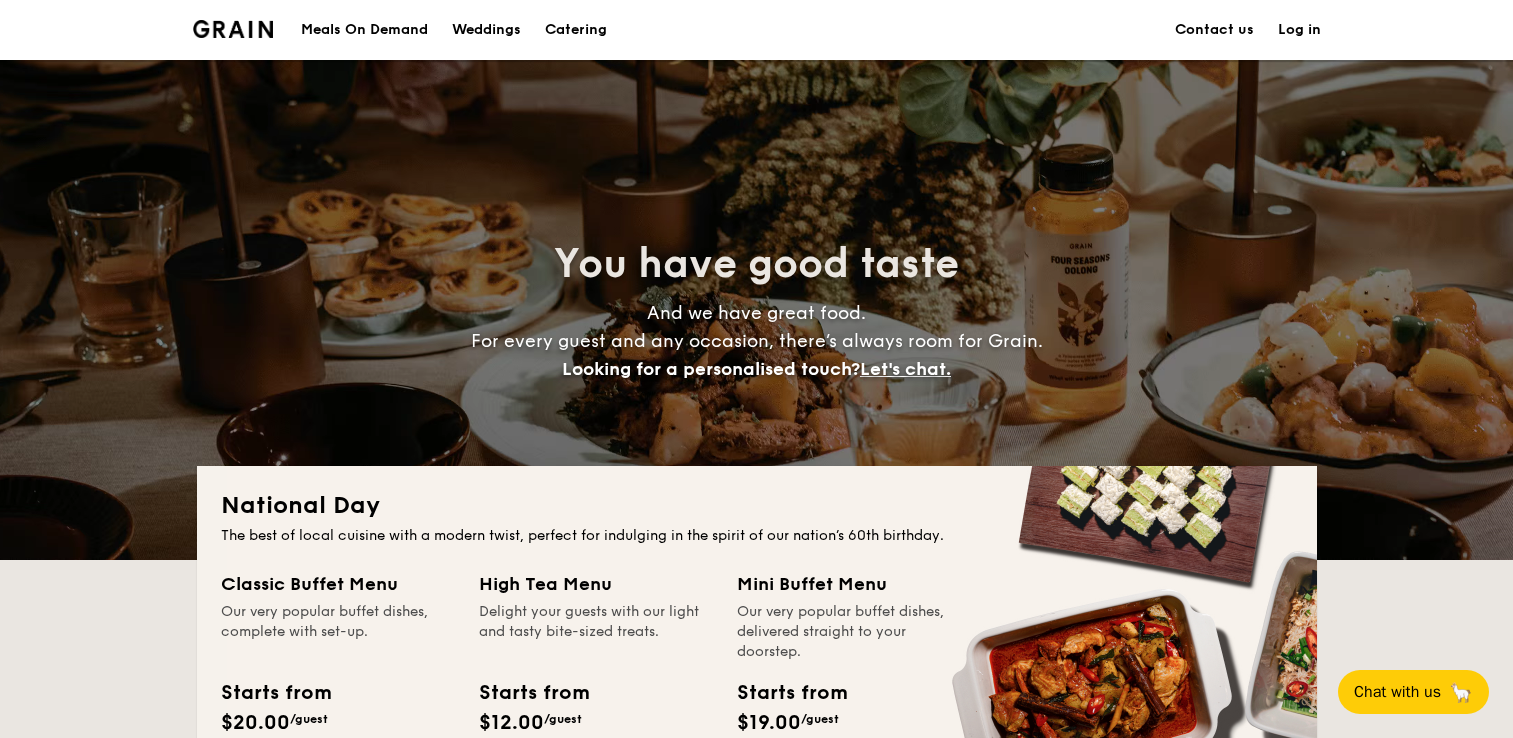 scroll, scrollTop: 200, scrollLeft: 0, axis: vertical 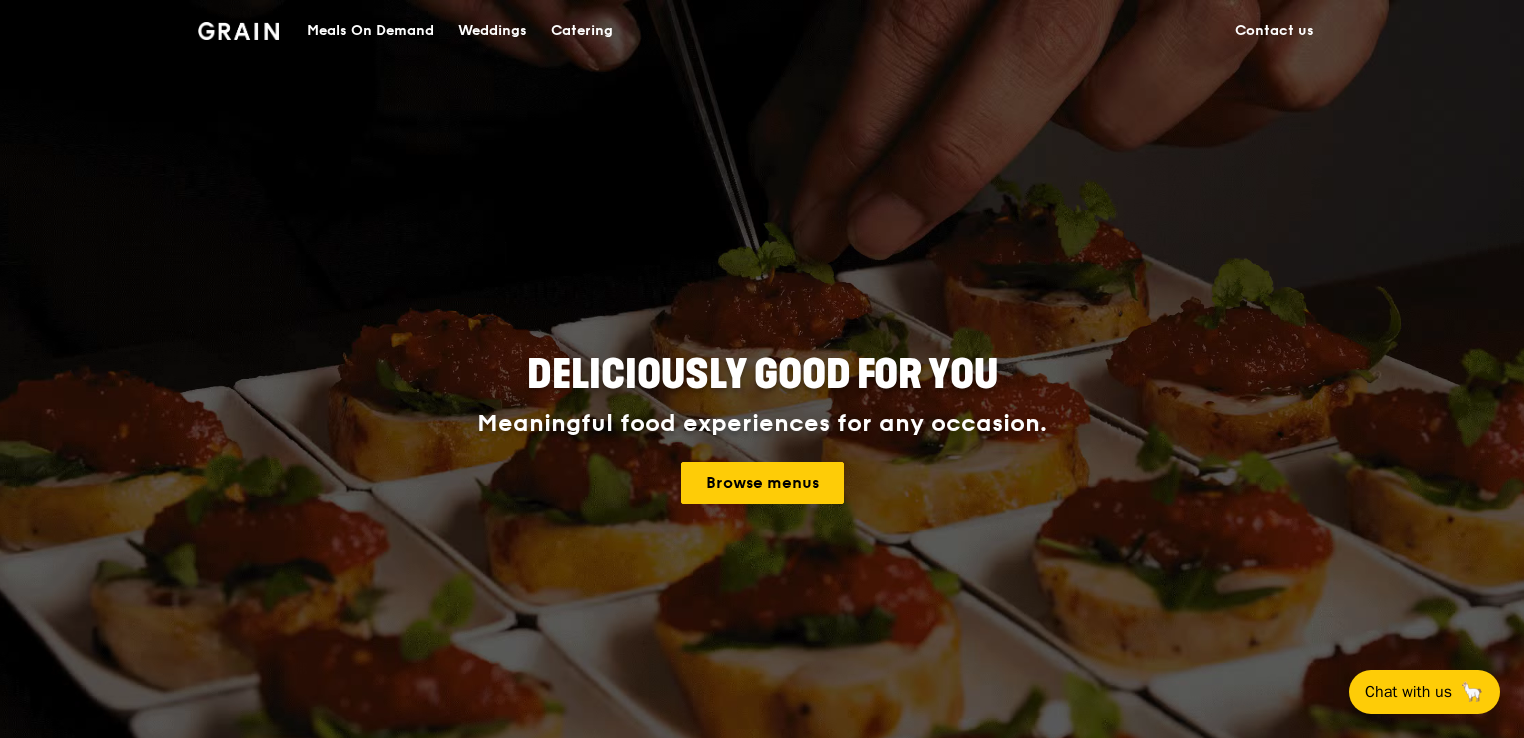 click on "Meals On Demand" at bounding box center (370, 31) 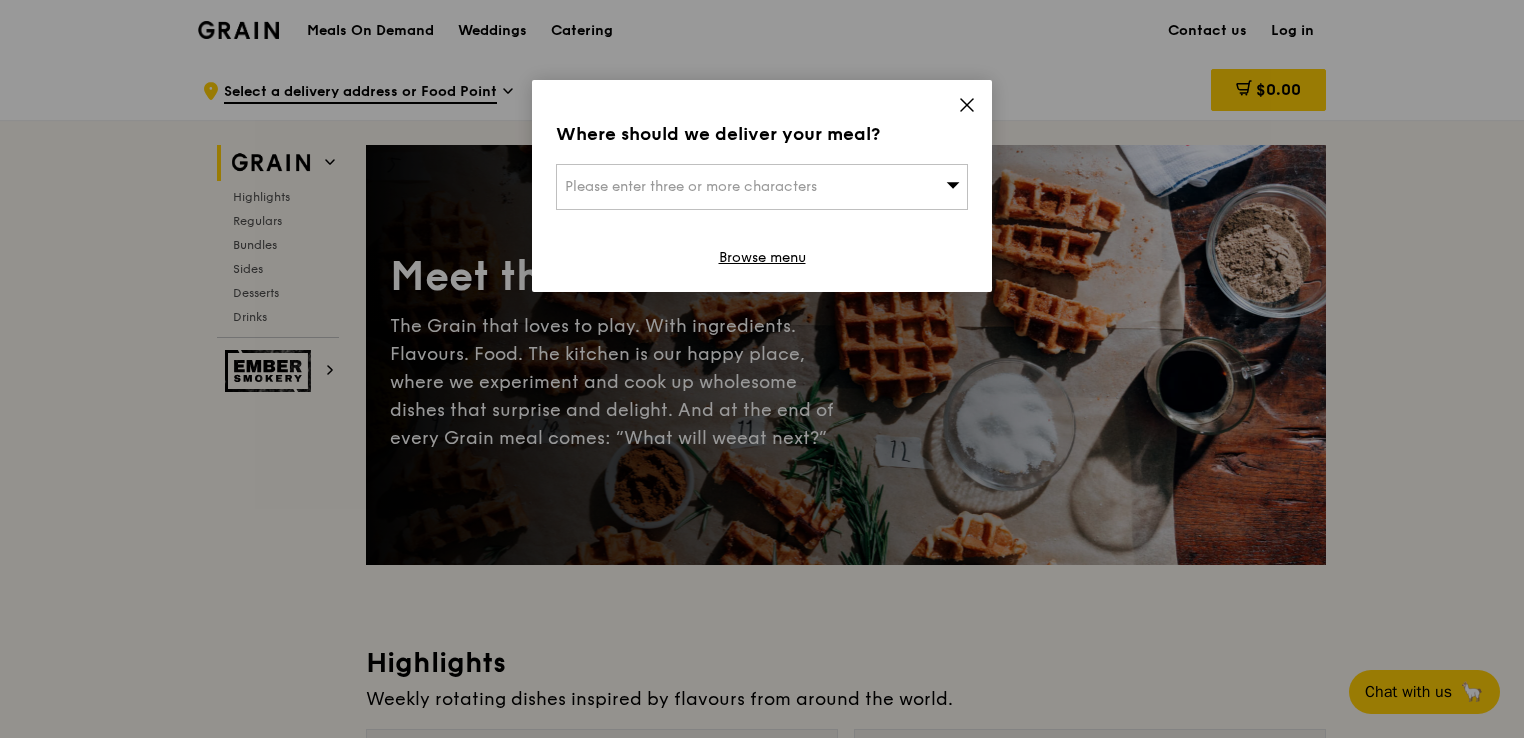 click 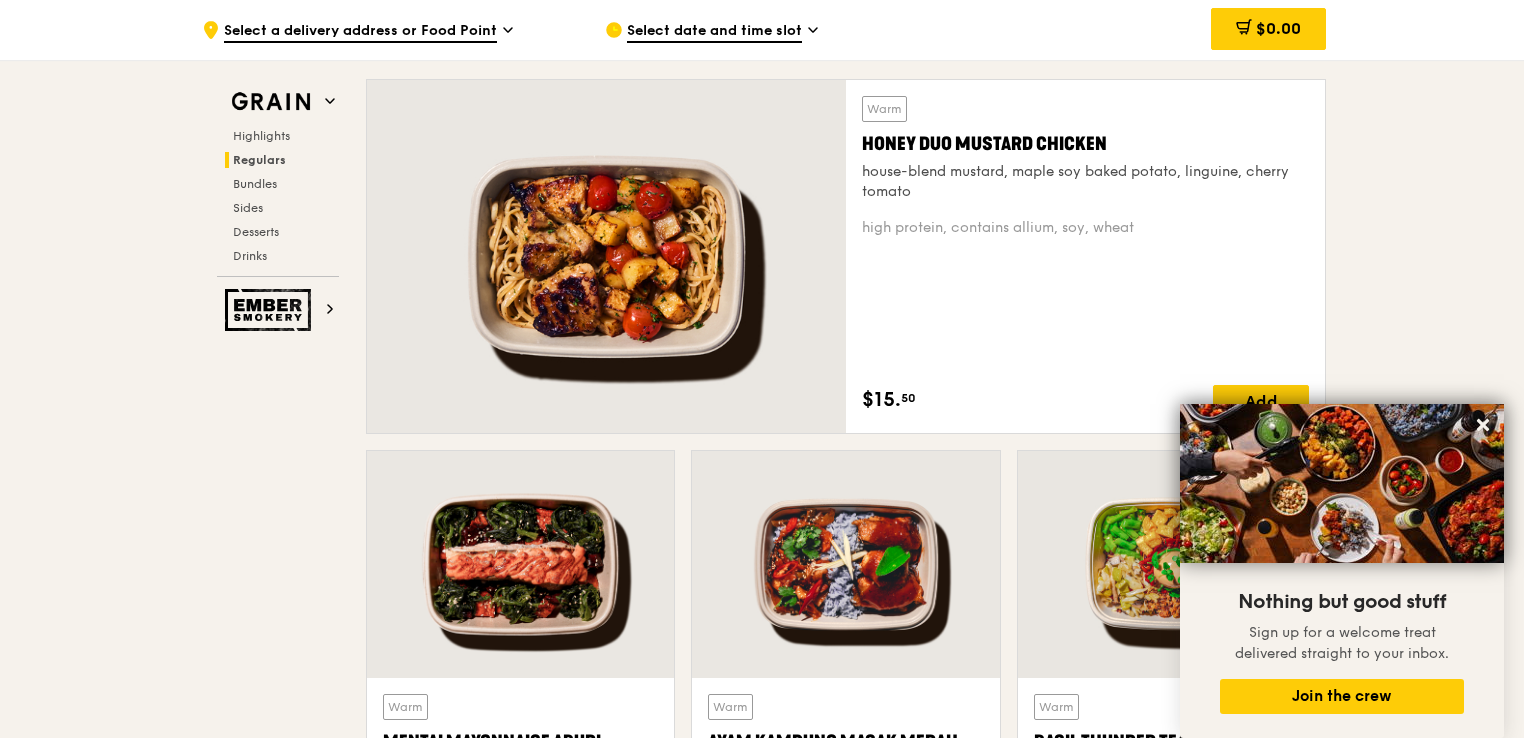 scroll, scrollTop: 1600, scrollLeft: 0, axis: vertical 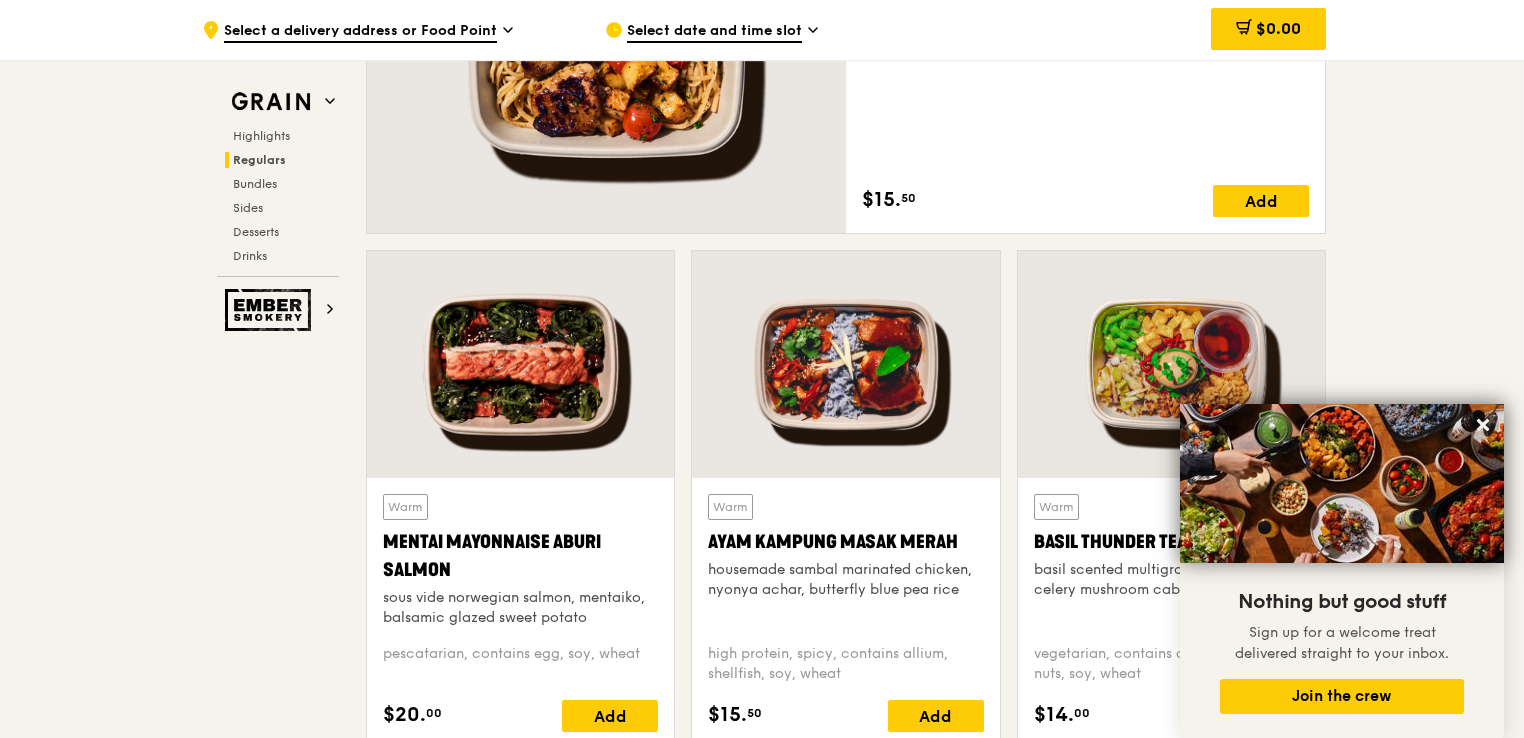 click on ".cls-1 {
fill: none;
stroke: #fff;
stroke-linecap: round;
stroke-linejoin: round;
stroke-width: 1.5px;
}
.cls-2 {
fill: #fecc07;
}
.cls-2, .cls-3 {
stroke-width: 0px;
}
.cls-3 {
fill: #fff;
fill-rule: evenodd;
}
Select a delivery address or Food Point
Select date and time slot
$0.00
Grain
Highlights
Regulars
Bundles
Sides
Desserts
Drinks
Ember Smokery
Meet the new Grain The Grain that loves to play. With ingredients. Flavours. Food. The kitchen is our happy place, where we experiment and cook up wholesome dishes that surprise and delight. And at the end of every Grain meal comes: “What will we  eat next?”
Highlights
Warm
$15." at bounding box center (762, 2682) 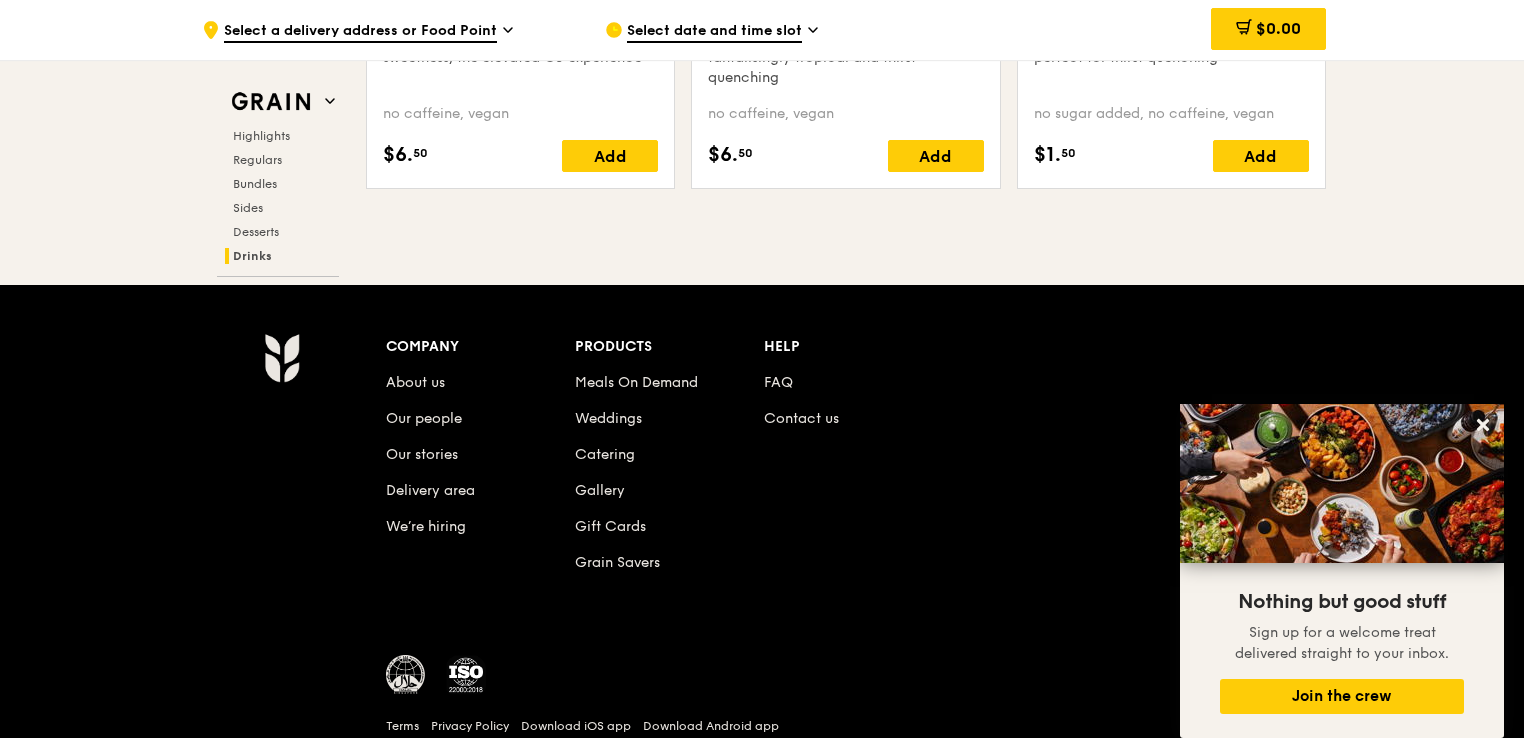scroll, scrollTop: 8396, scrollLeft: 0, axis: vertical 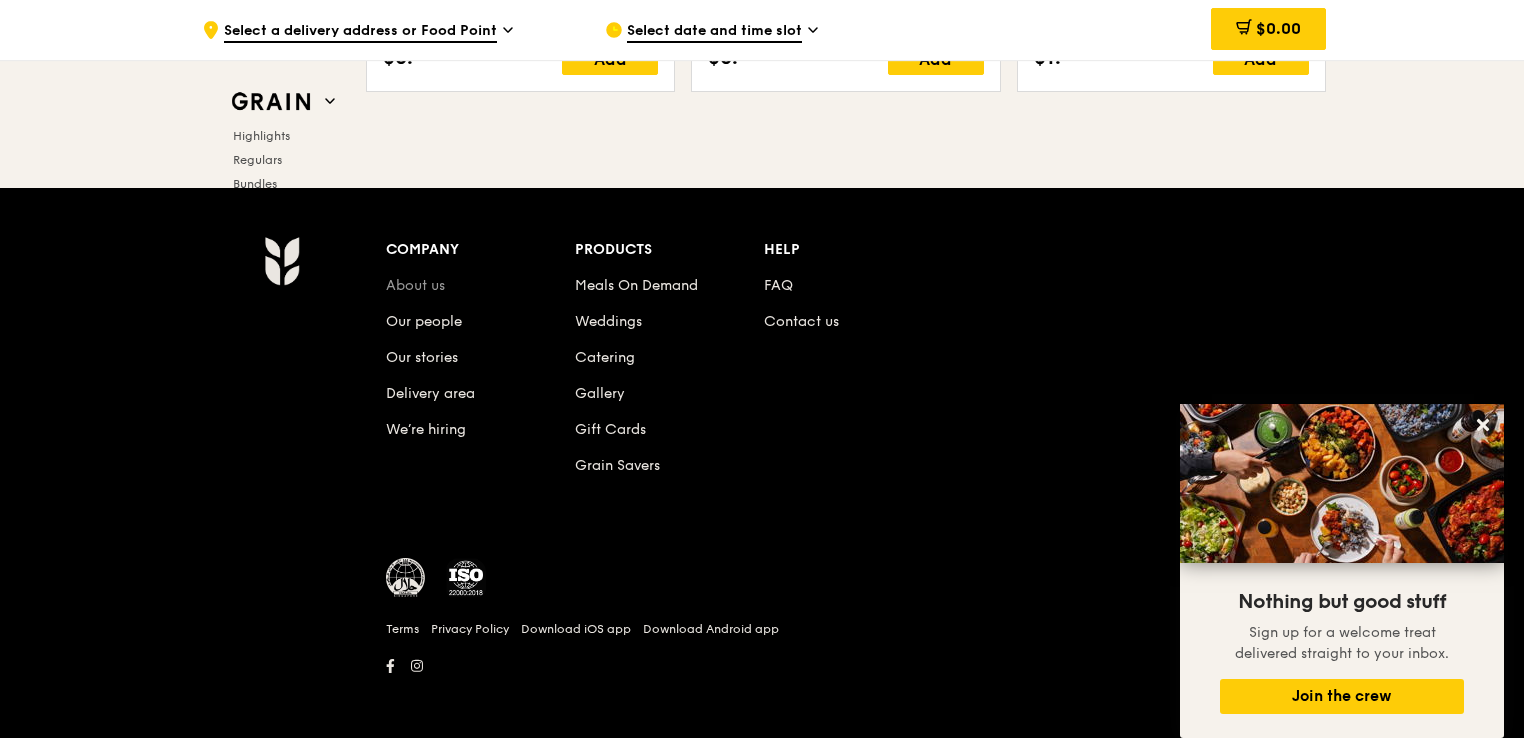 click on "About us" at bounding box center (415, 285) 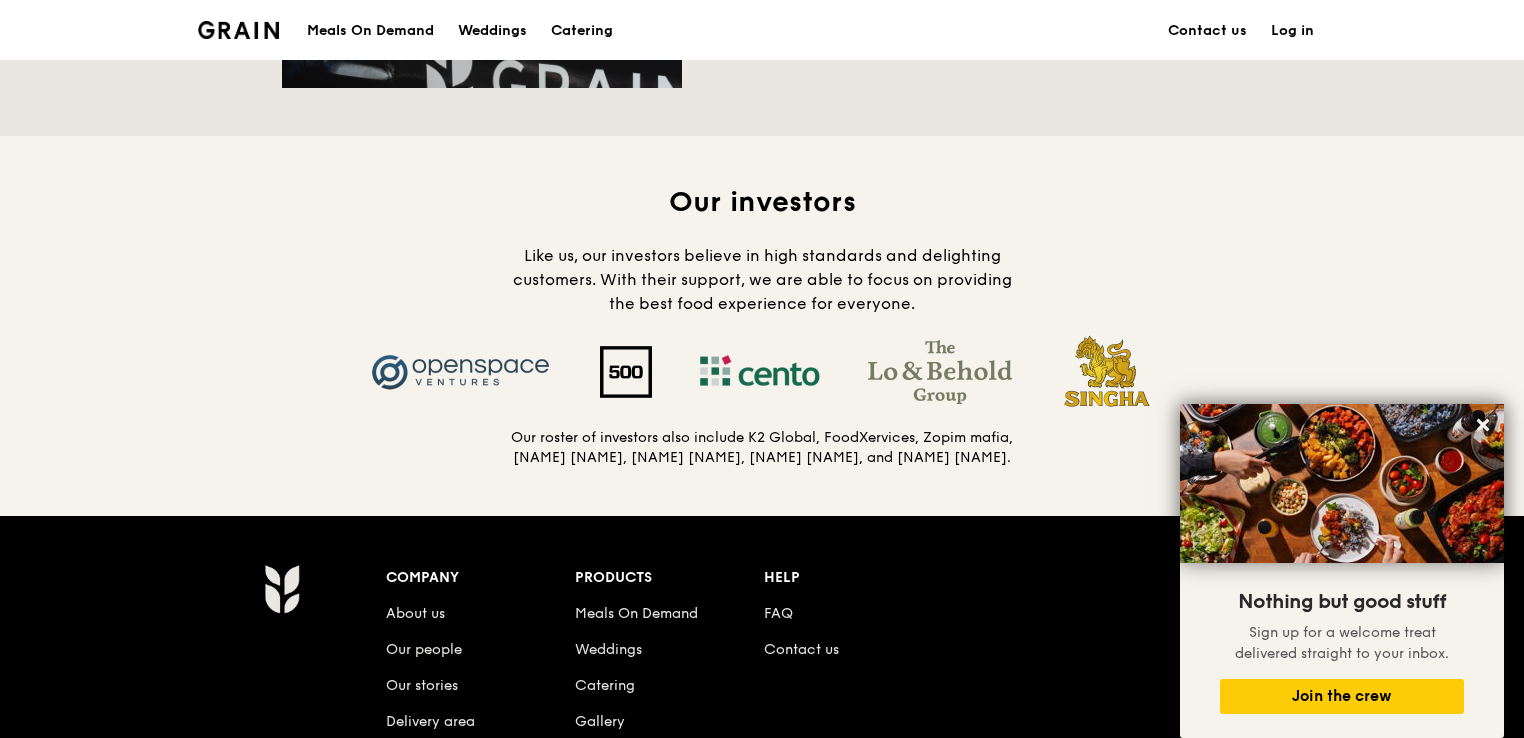 scroll, scrollTop: 1900, scrollLeft: 0, axis: vertical 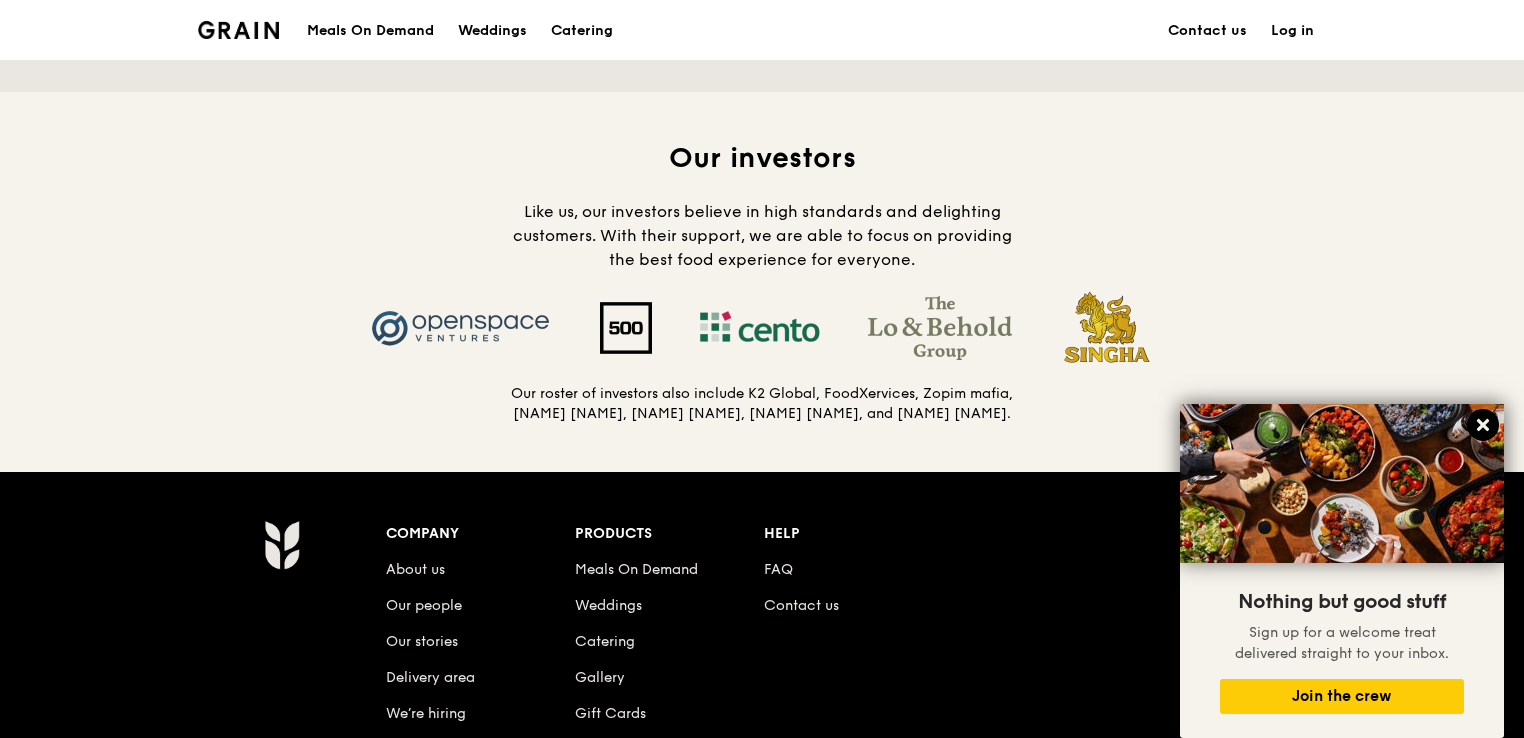 click 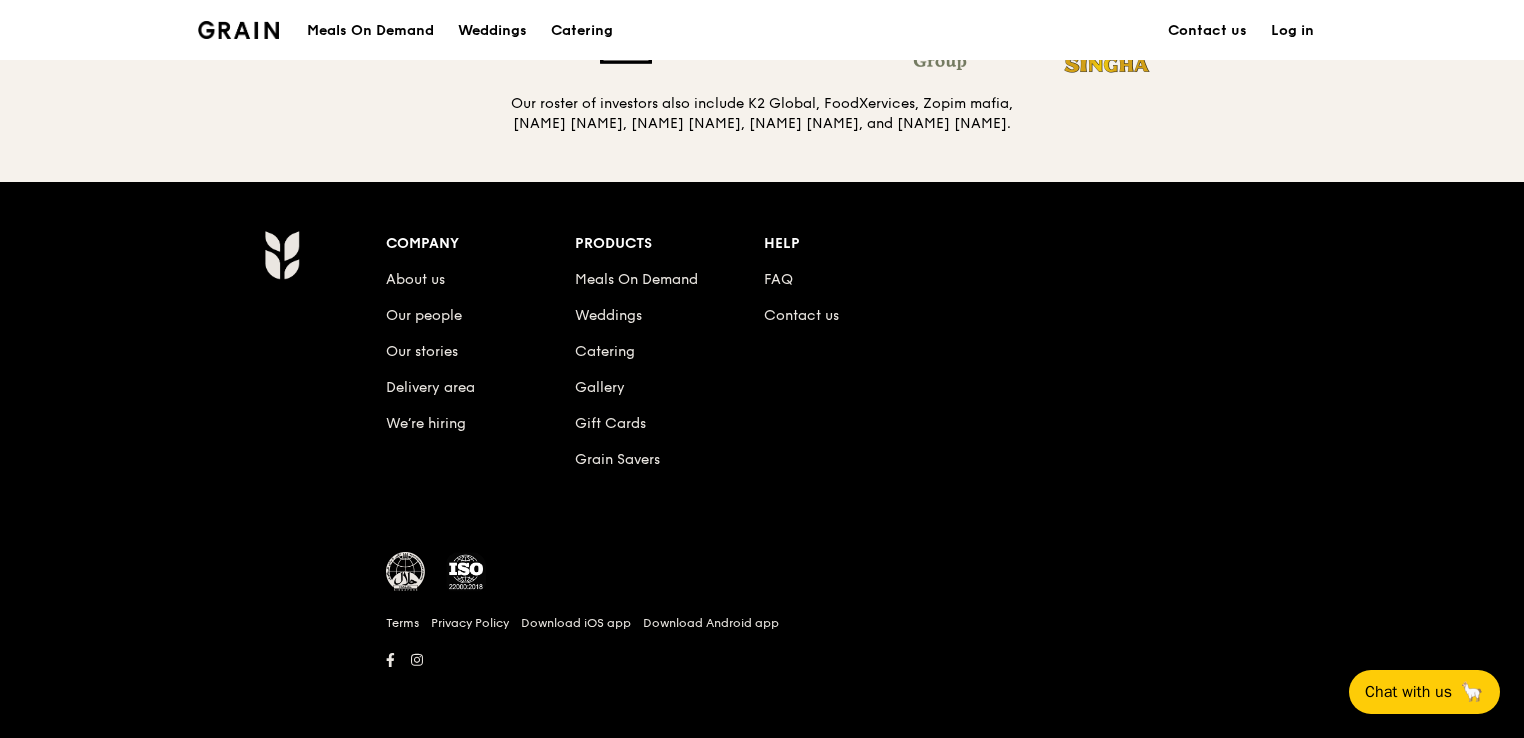 scroll, scrollTop: 2204, scrollLeft: 0, axis: vertical 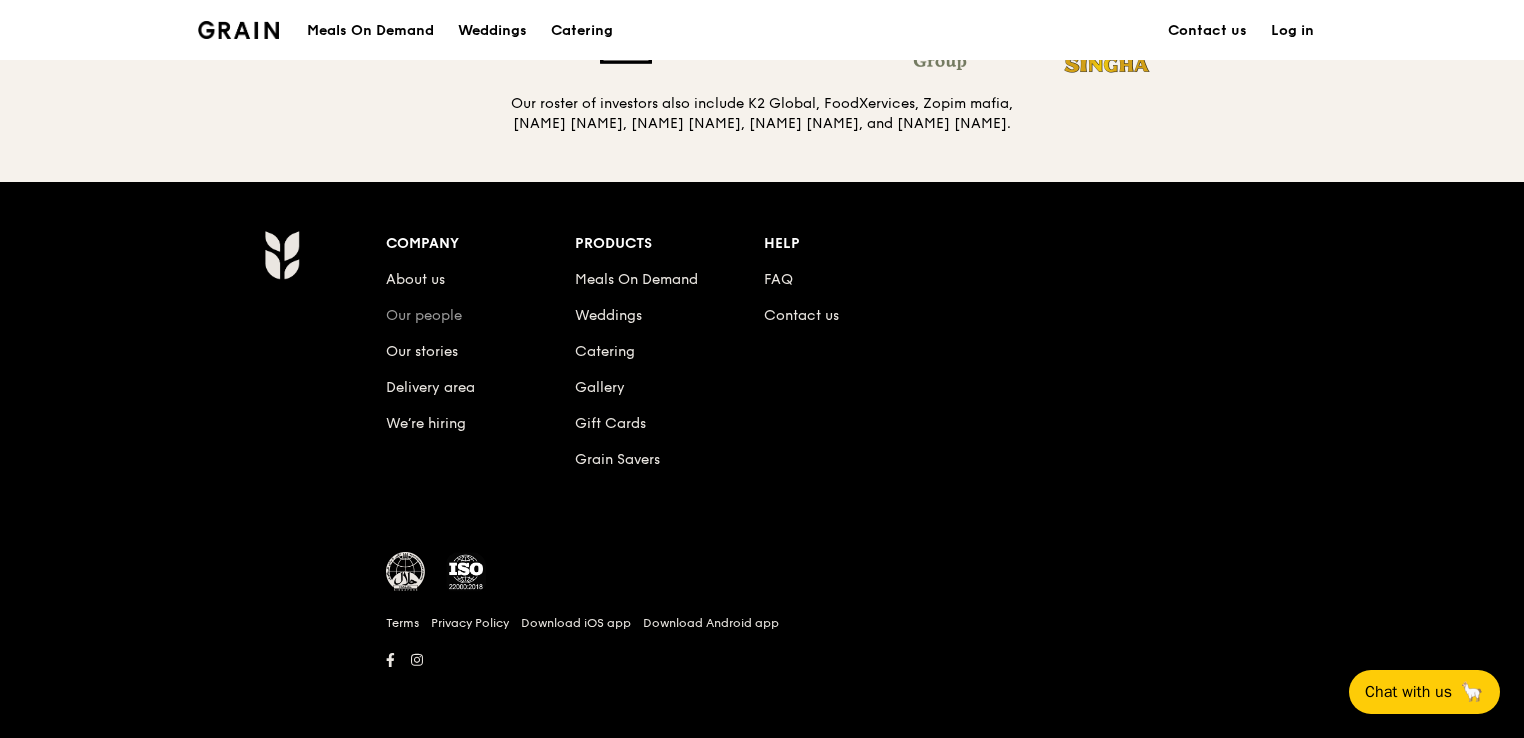 click on "Our people" at bounding box center [424, 315] 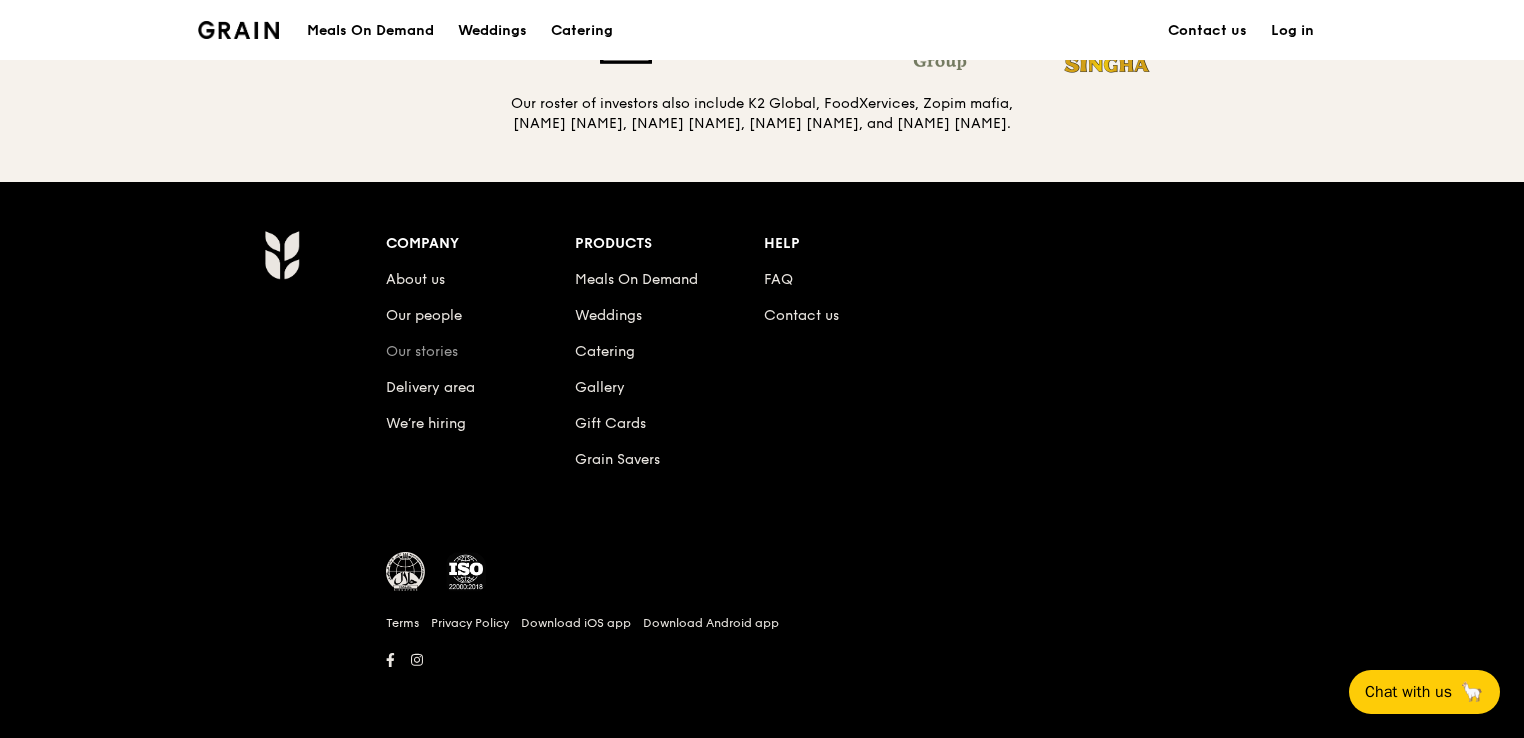 click on "Our stories" at bounding box center [422, 351] 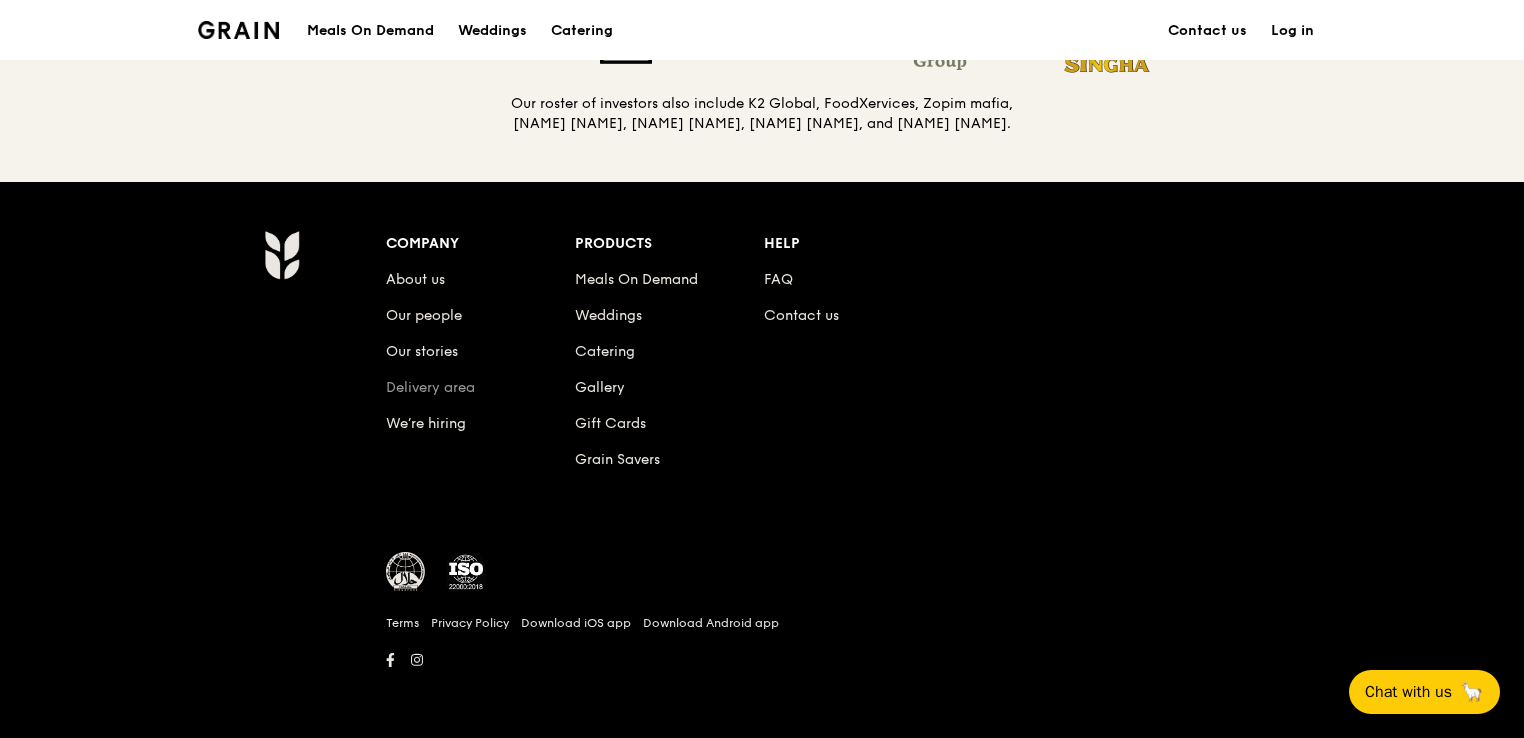 click on "Delivery area" at bounding box center (430, 387) 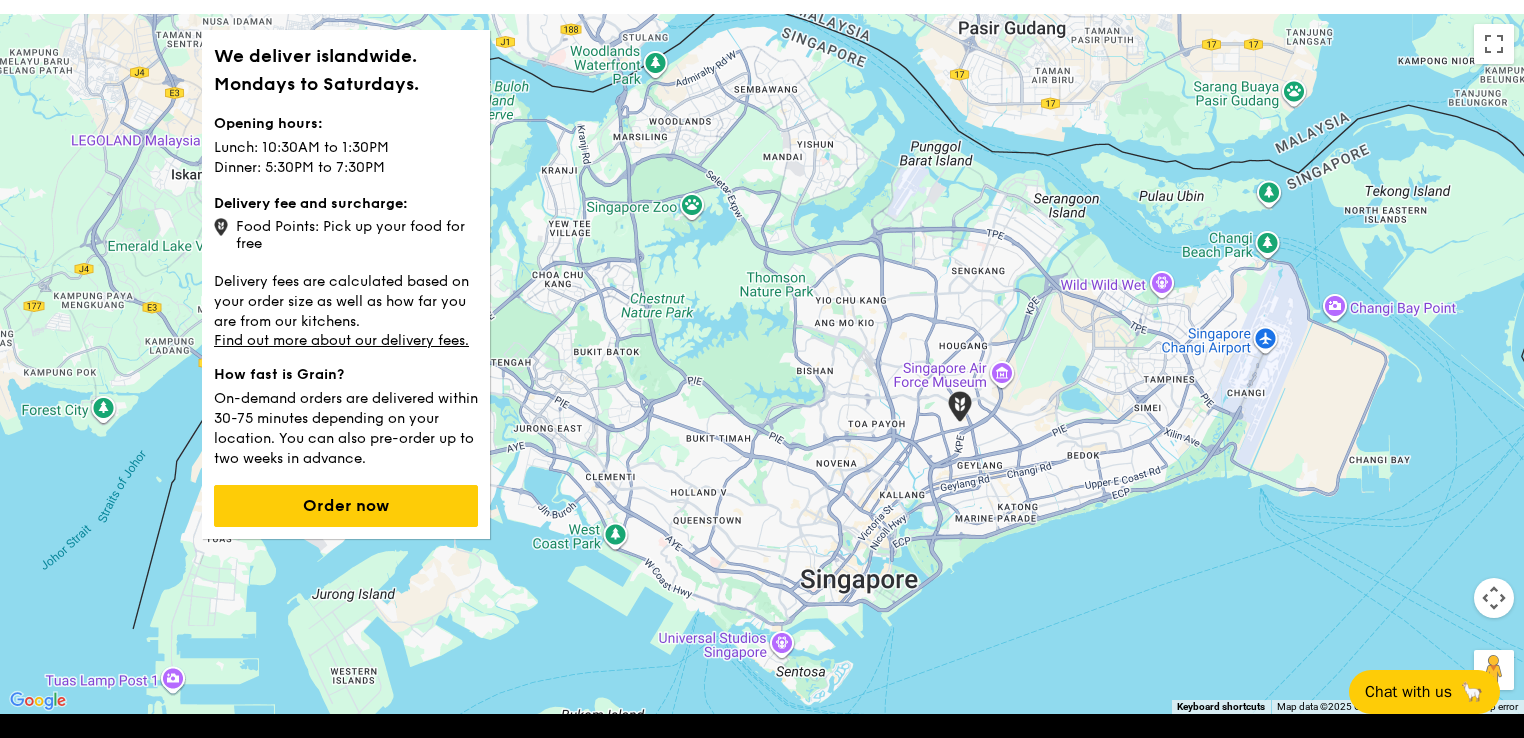 scroll, scrollTop: 0, scrollLeft: 0, axis: both 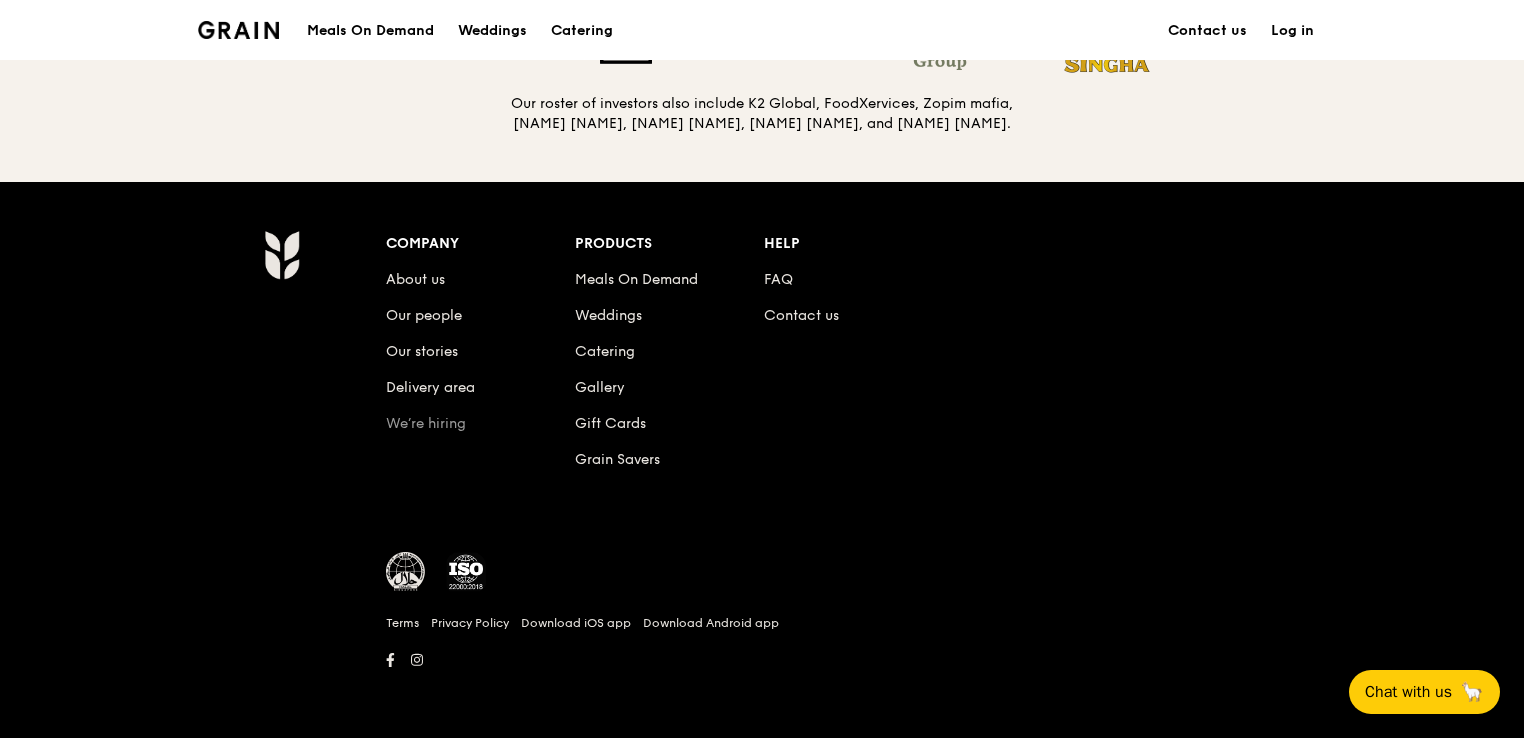 click on "We’re hiring" at bounding box center [426, 423] 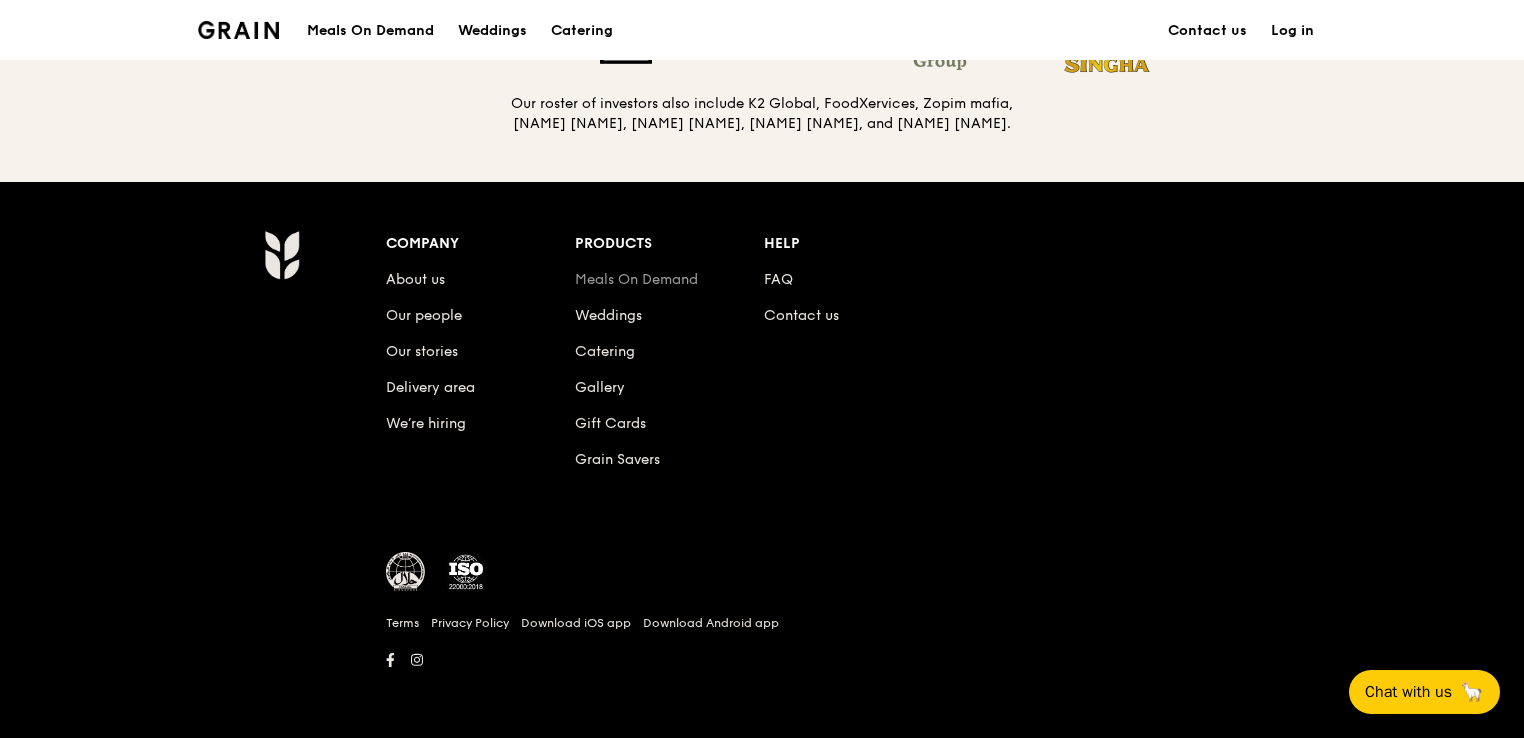click on "Meals On Demand" at bounding box center [636, 279] 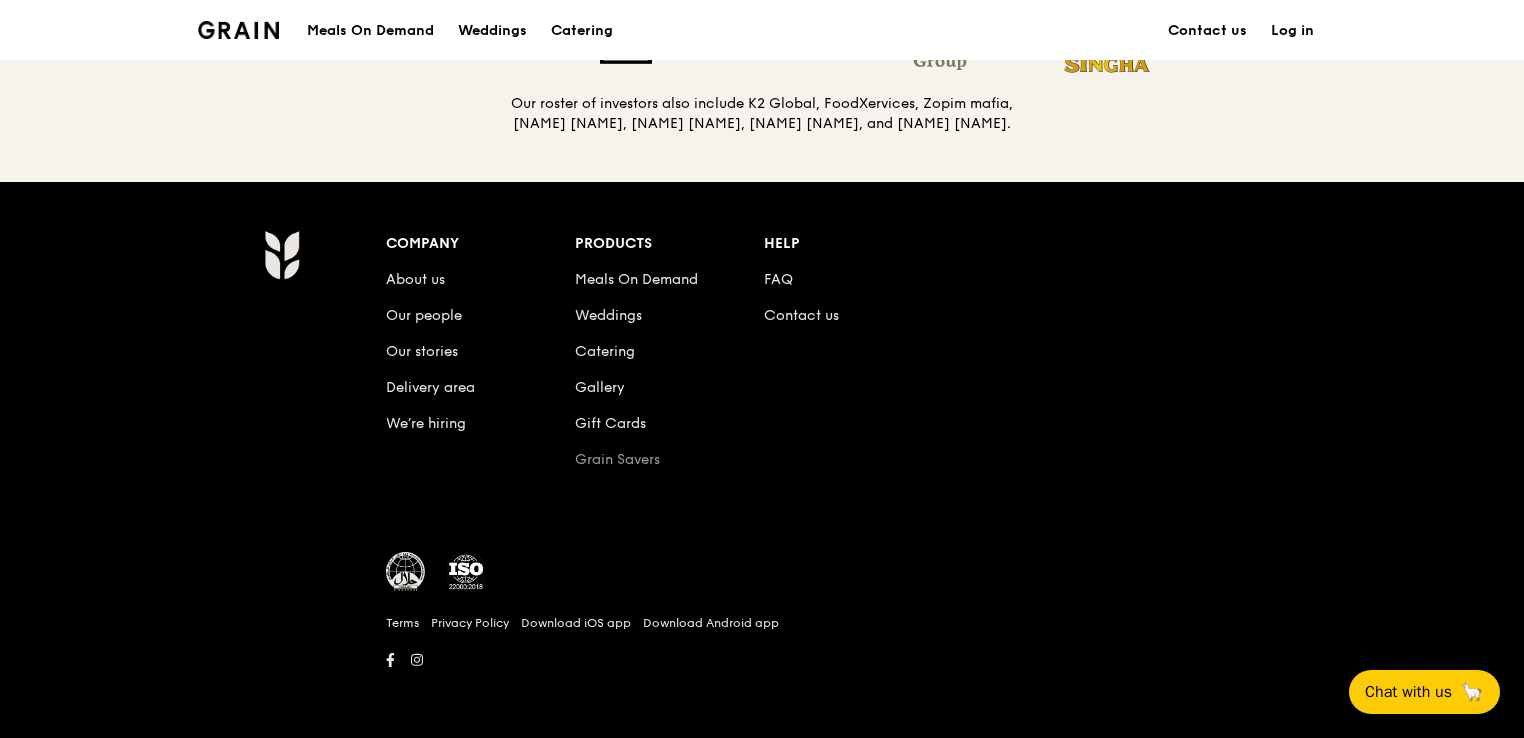 click on "Grain Savers" at bounding box center [617, 459] 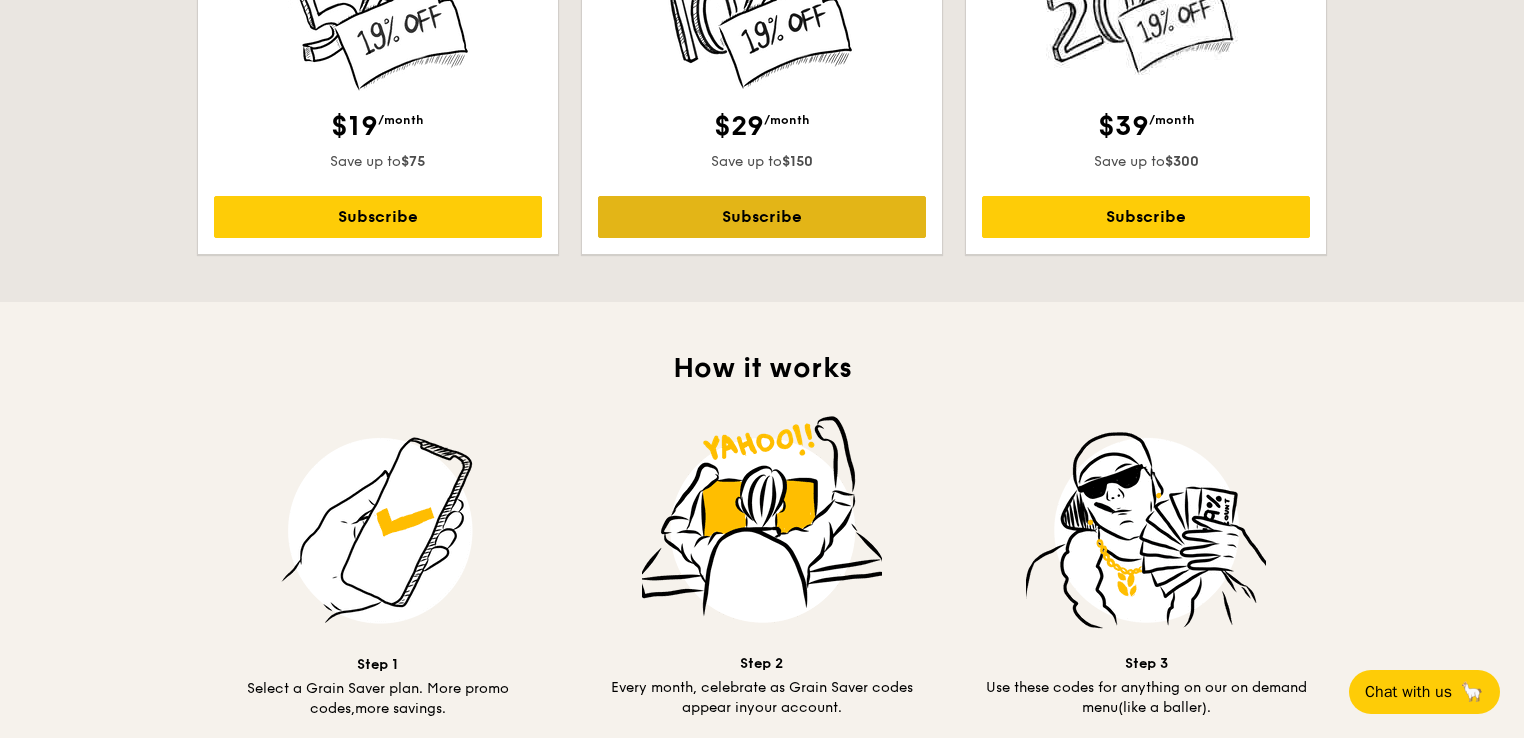 scroll, scrollTop: 600, scrollLeft: 0, axis: vertical 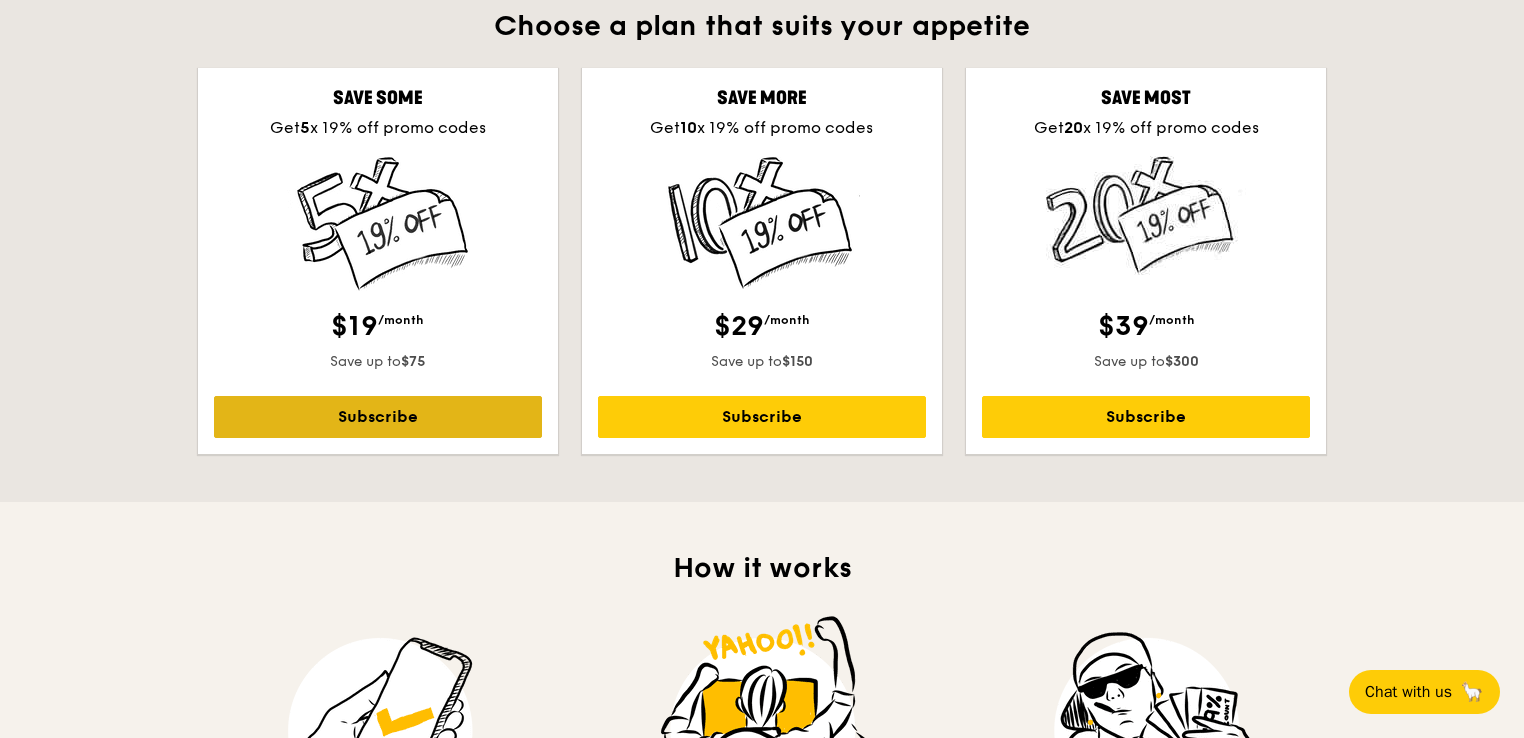 click on "Subscribe" at bounding box center (378, 417) 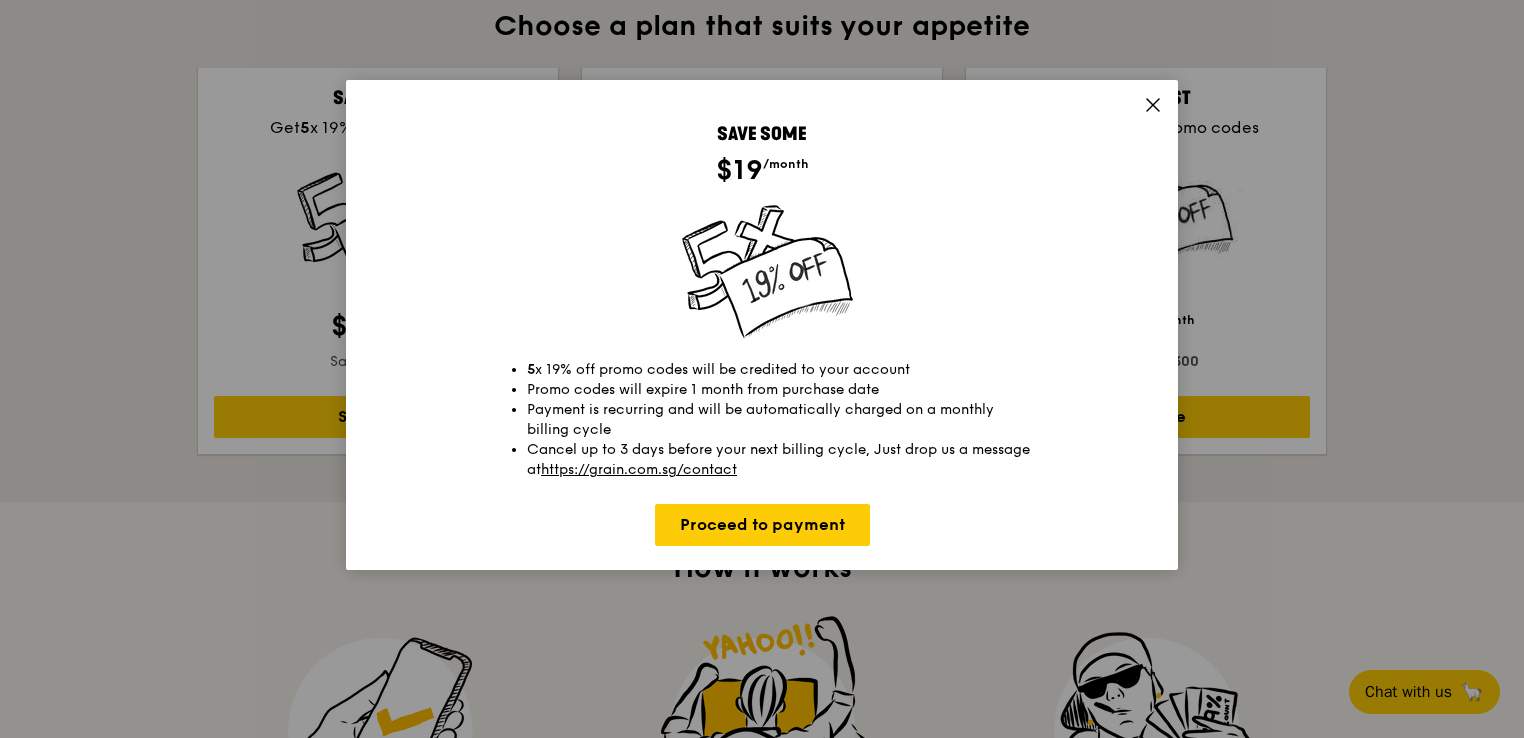 click 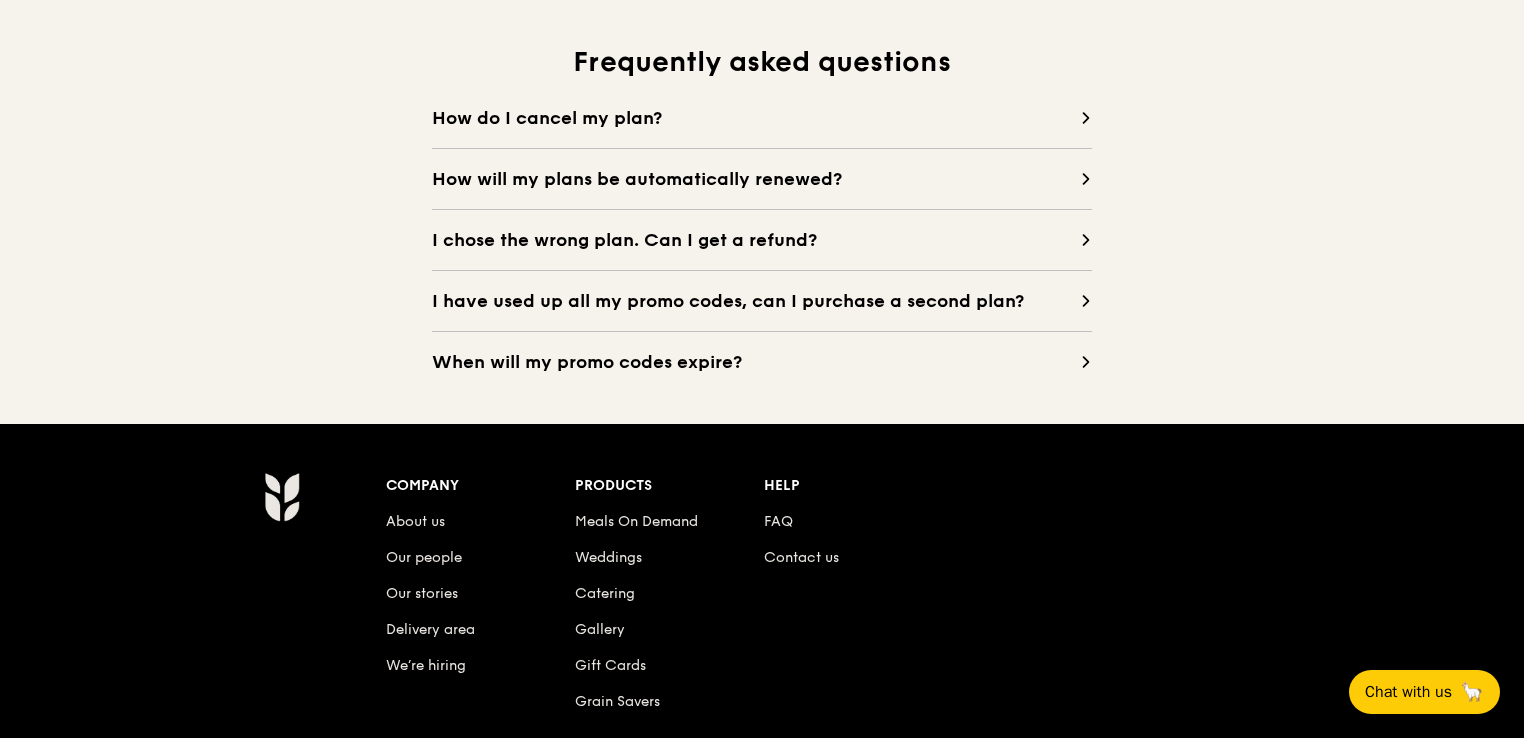scroll, scrollTop: 1900, scrollLeft: 0, axis: vertical 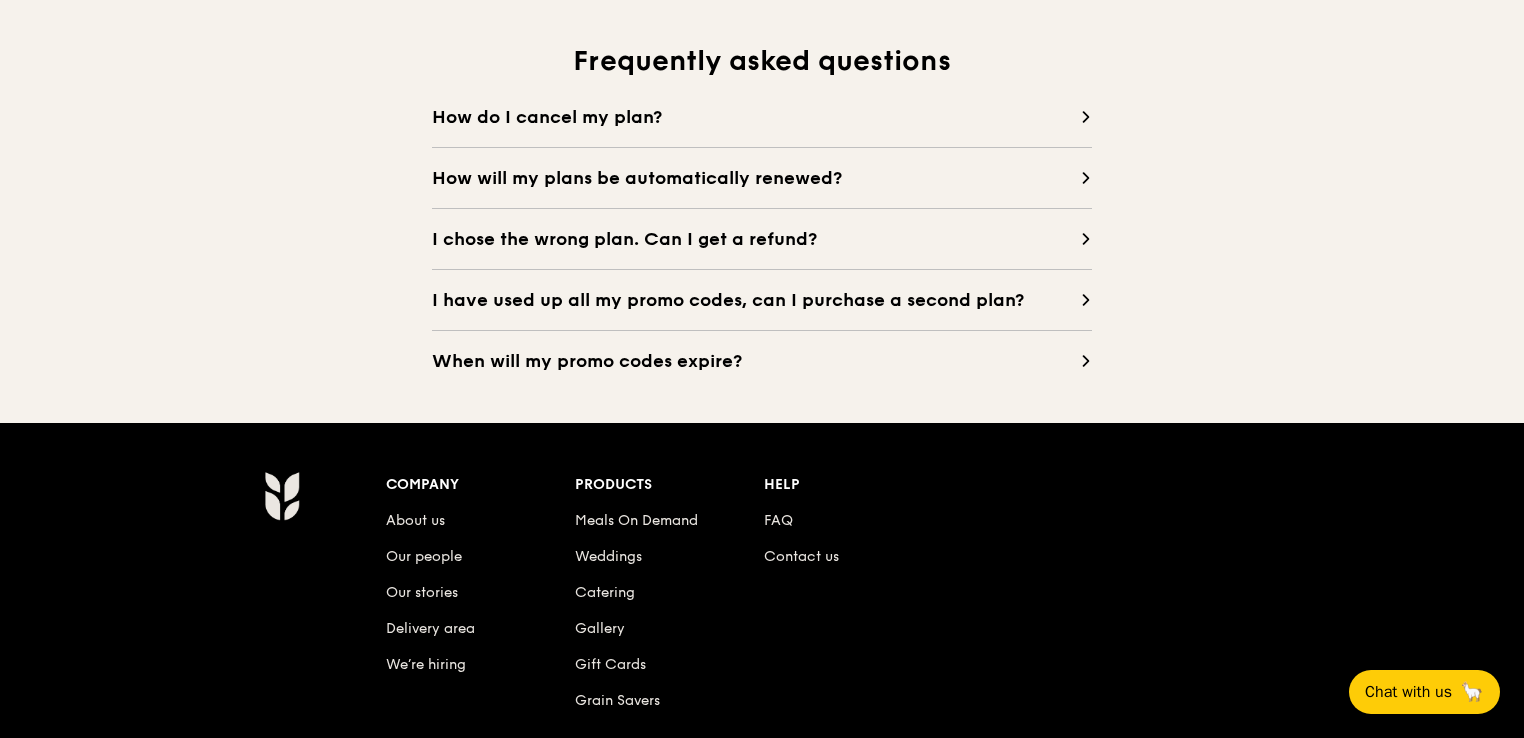 click 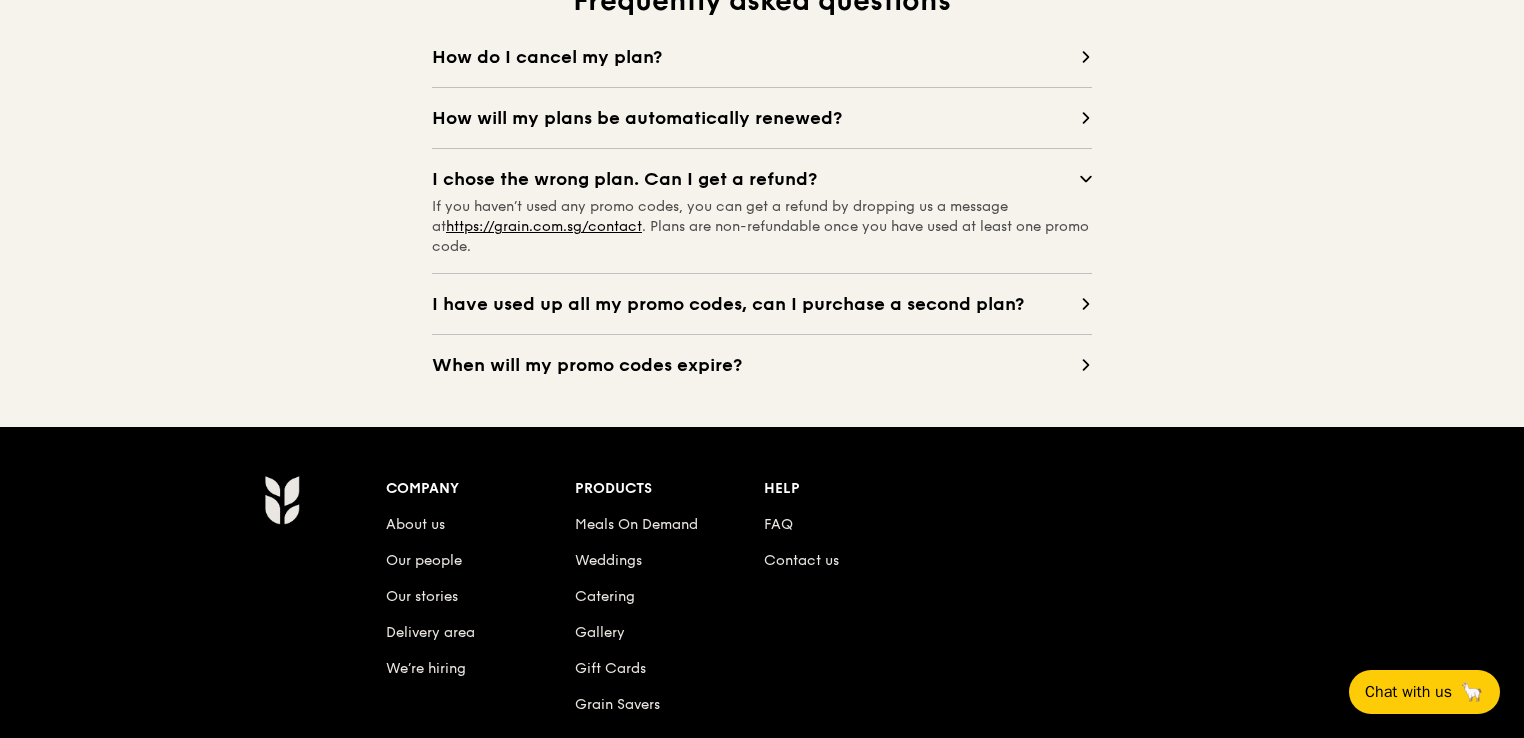 scroll, scrollTop: 2000, scrollLeft: 0, axis: vertical 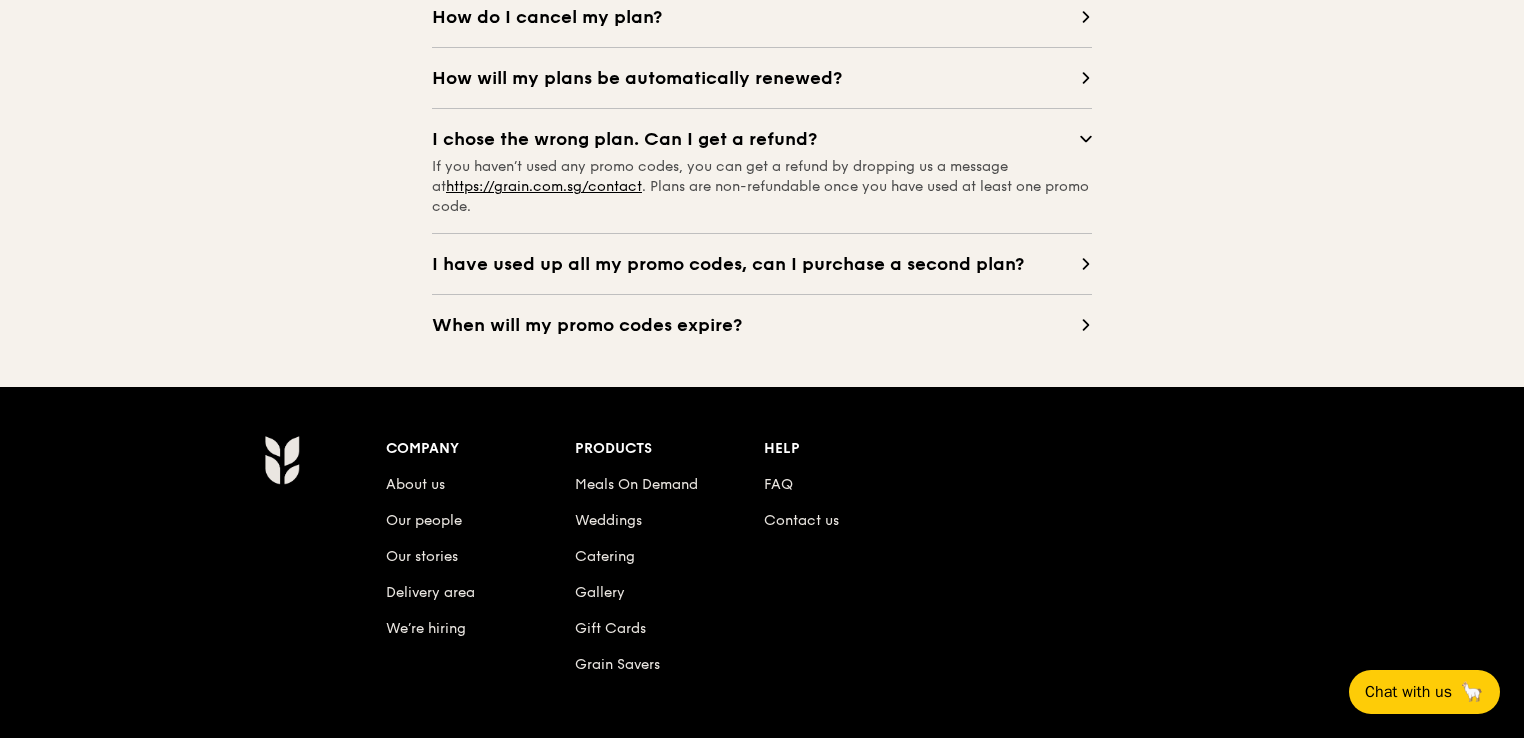 click on "I have used up all my promo codes, can I purchase a second plan?" at bounding box center [756, 264] 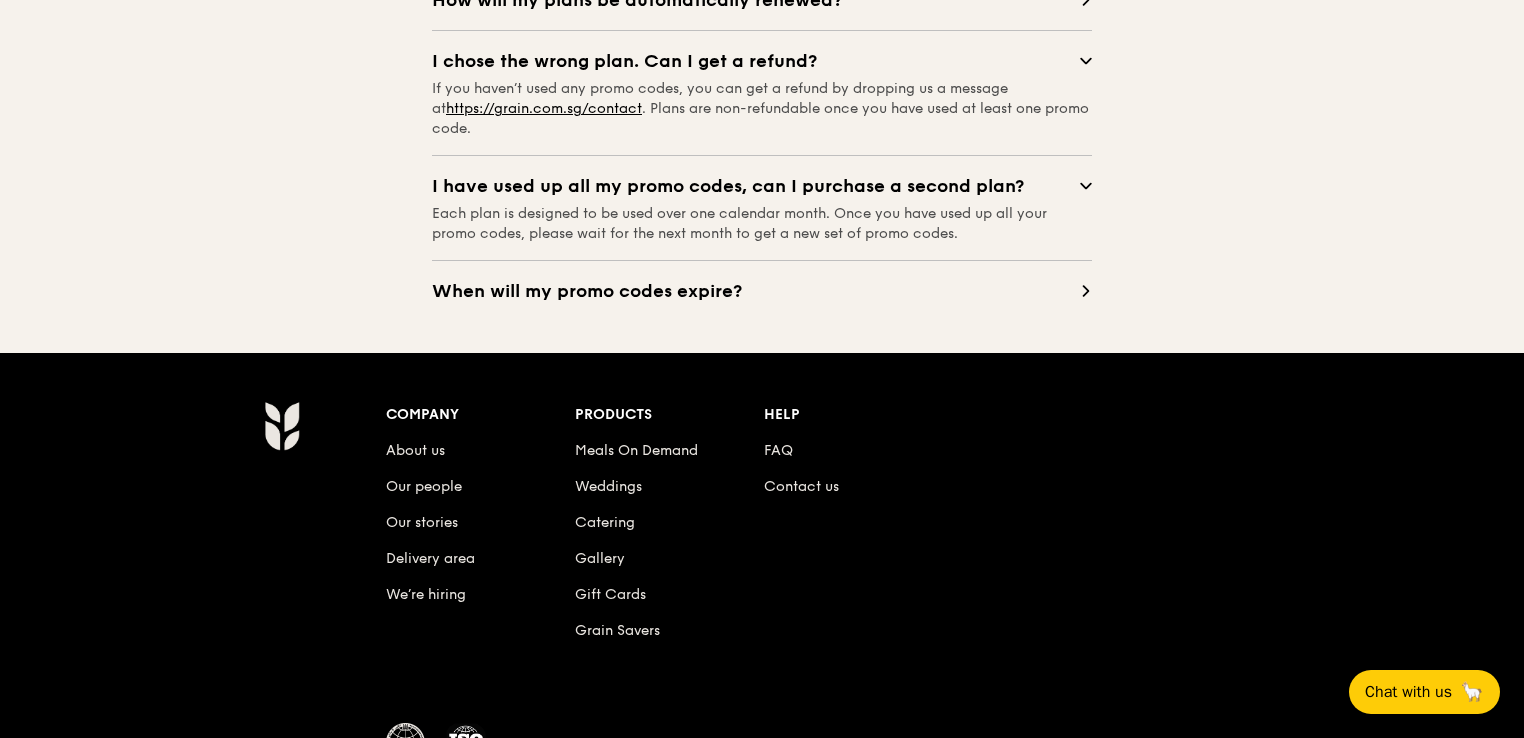 scroll, scrollTop: 2200, scrollLeft: 0, axis: vertical 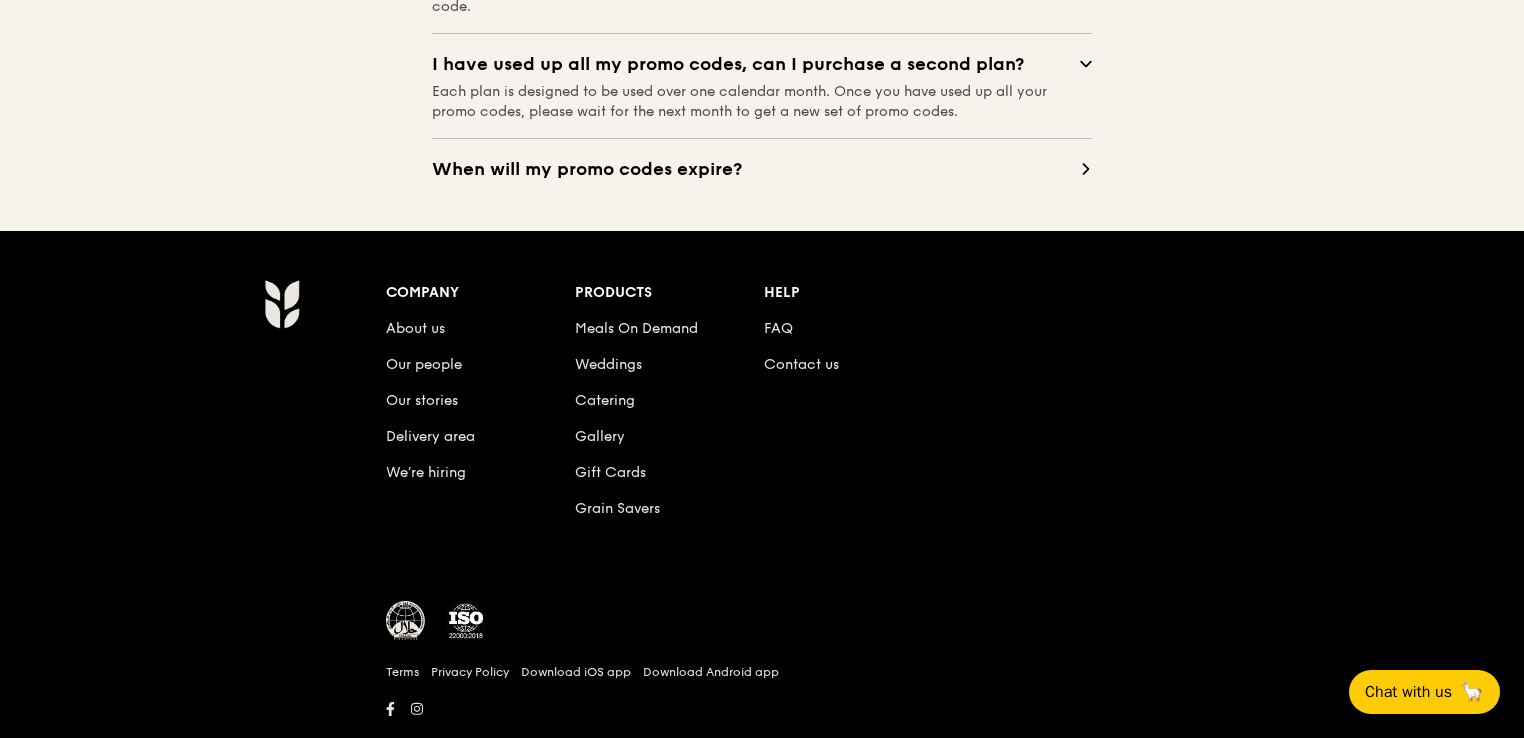 click on "When will my promo codes expire?" at bounding box center [756, 169] 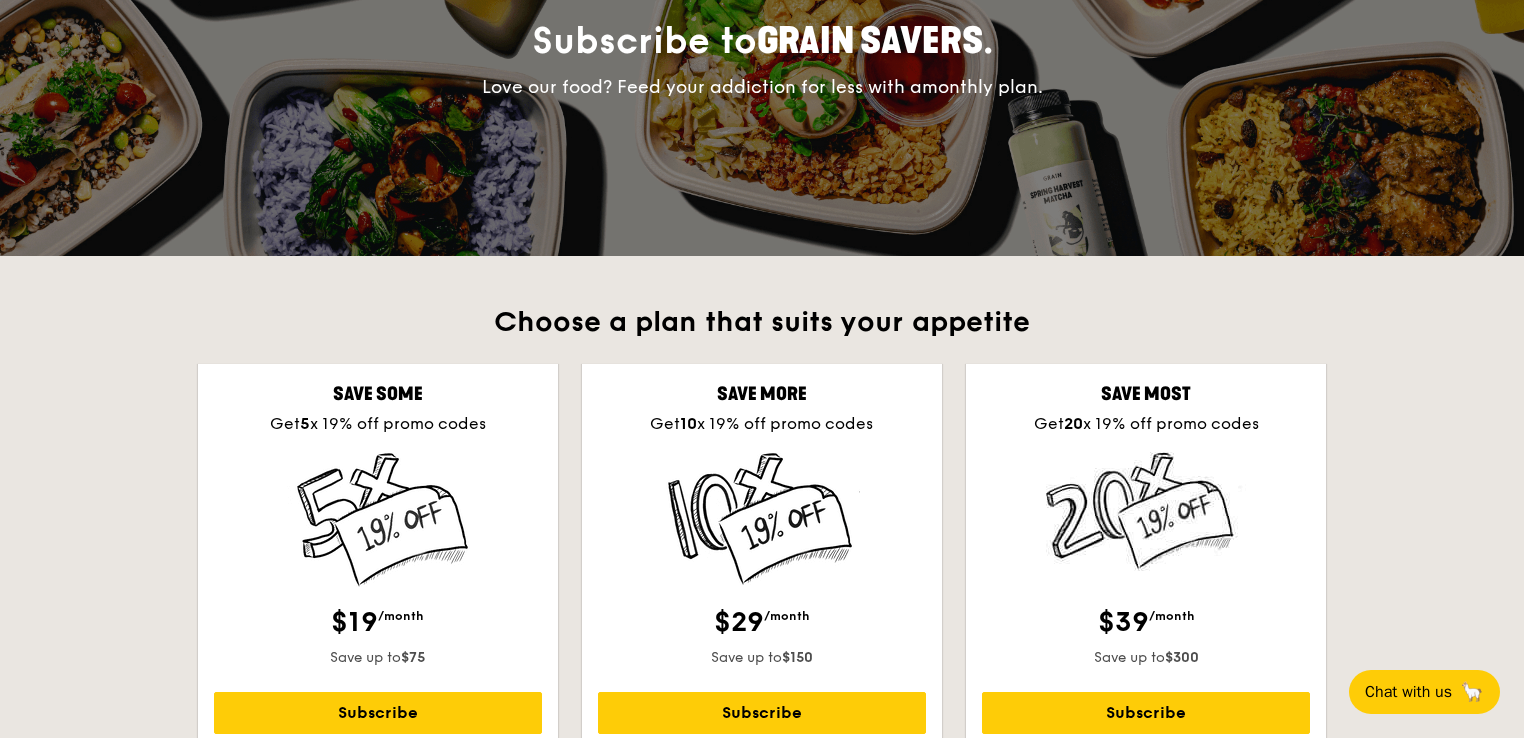 scroll, scrollTop: 172, scrollLeft: 0, axis: vertical 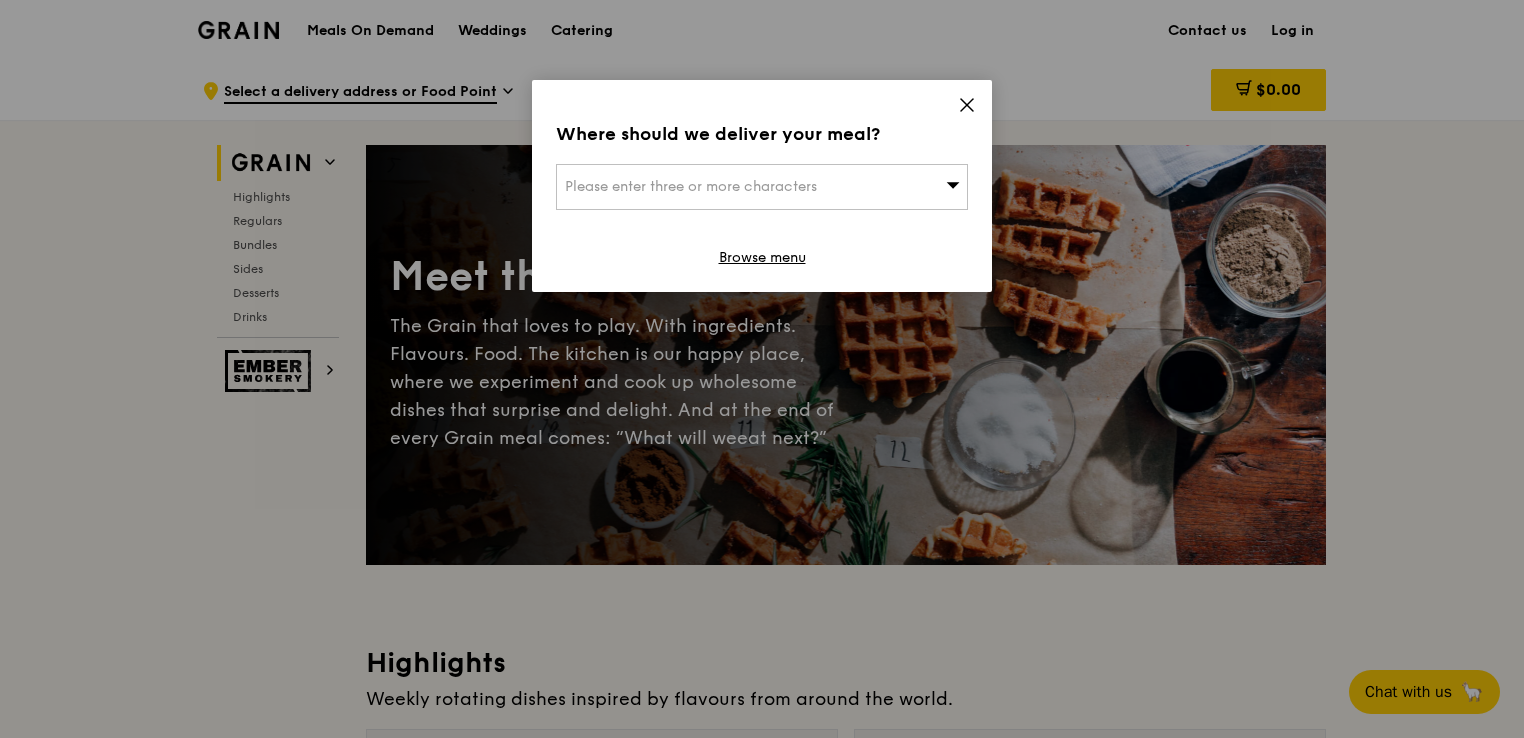 click 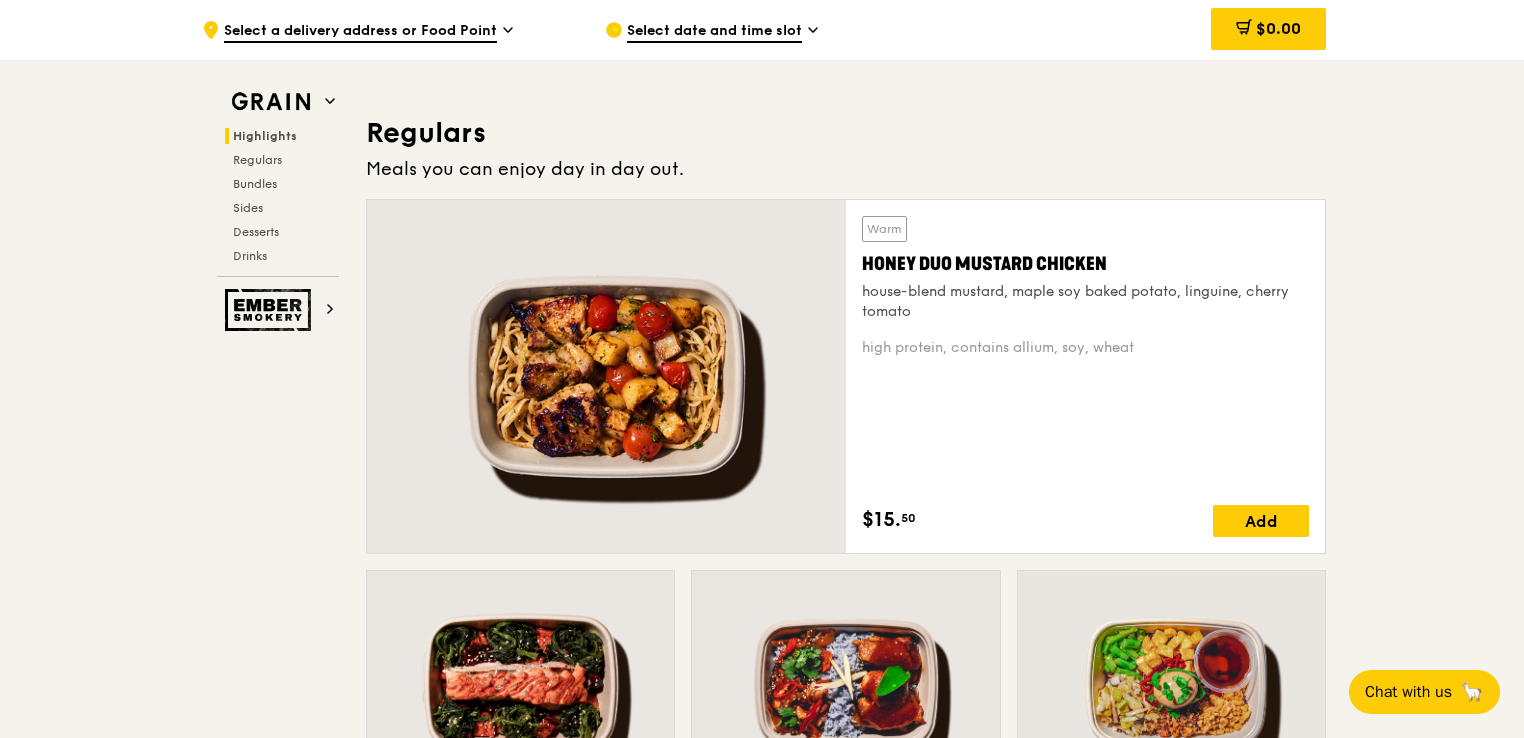 scroll, scrollTop: 1480, scrollLeft: 0, axis: vertical 